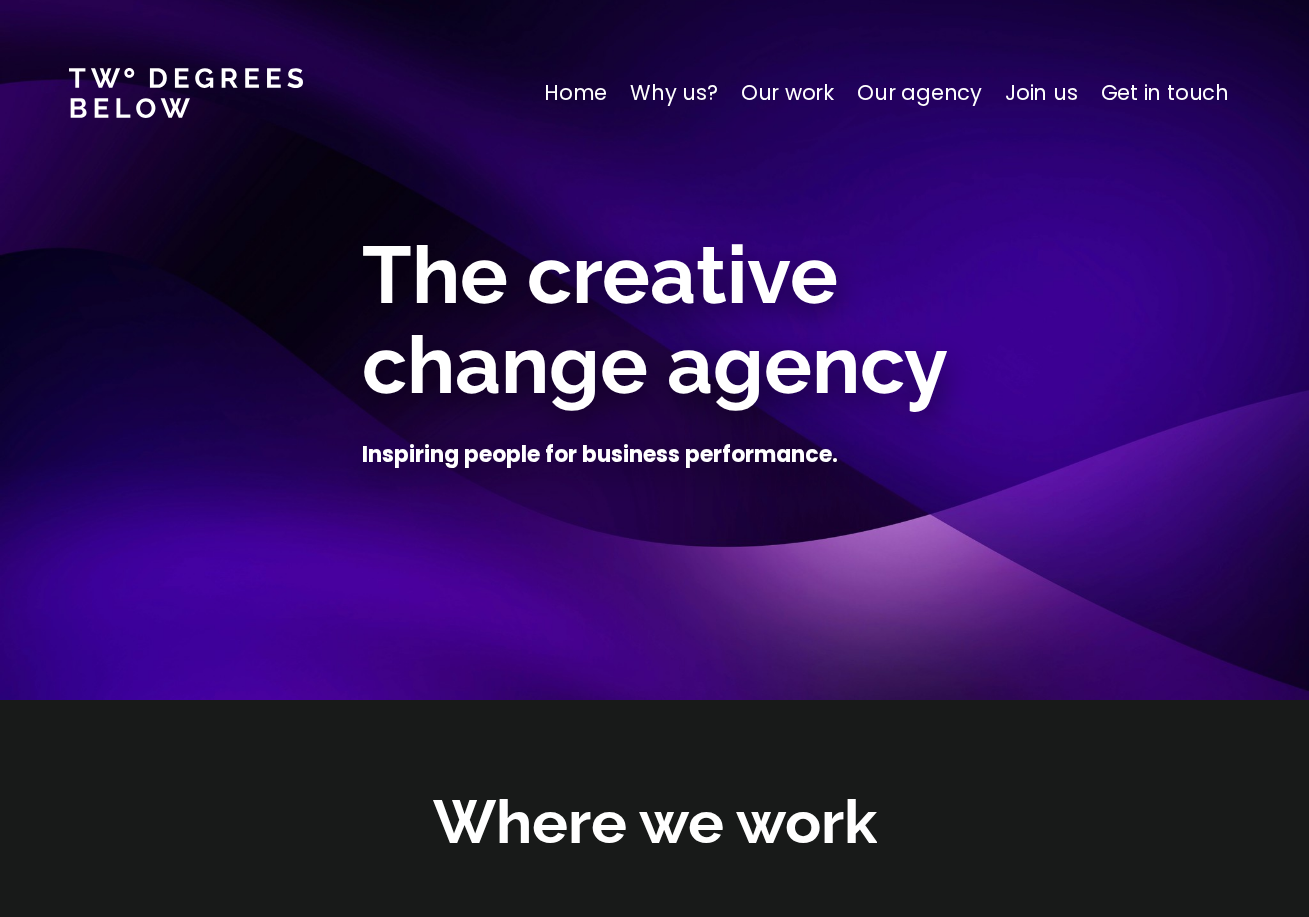 scroll, scrollTop: 0, scrollLeft: 0, axis: both 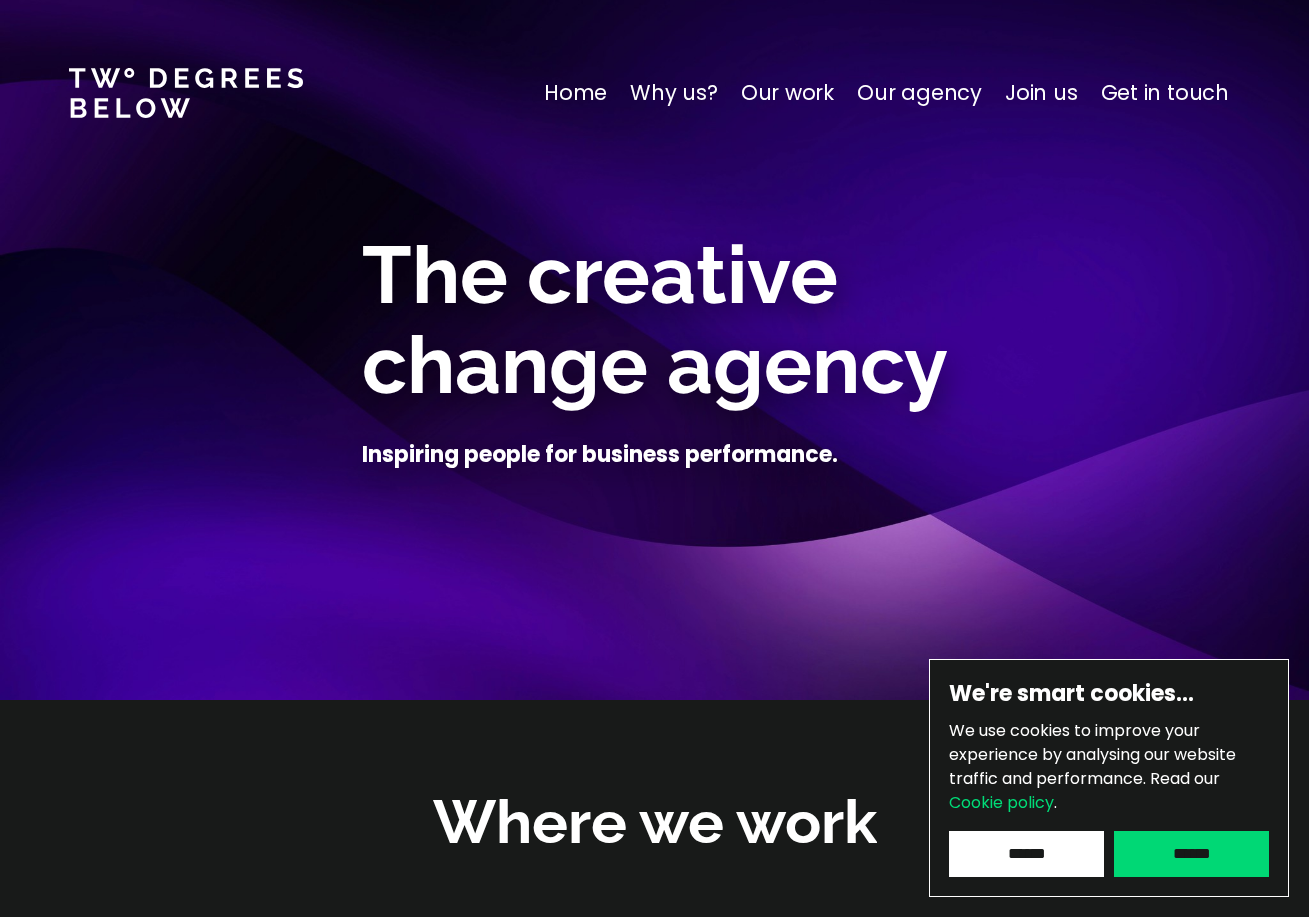 click on "******" at bounding box center (1191, 854) 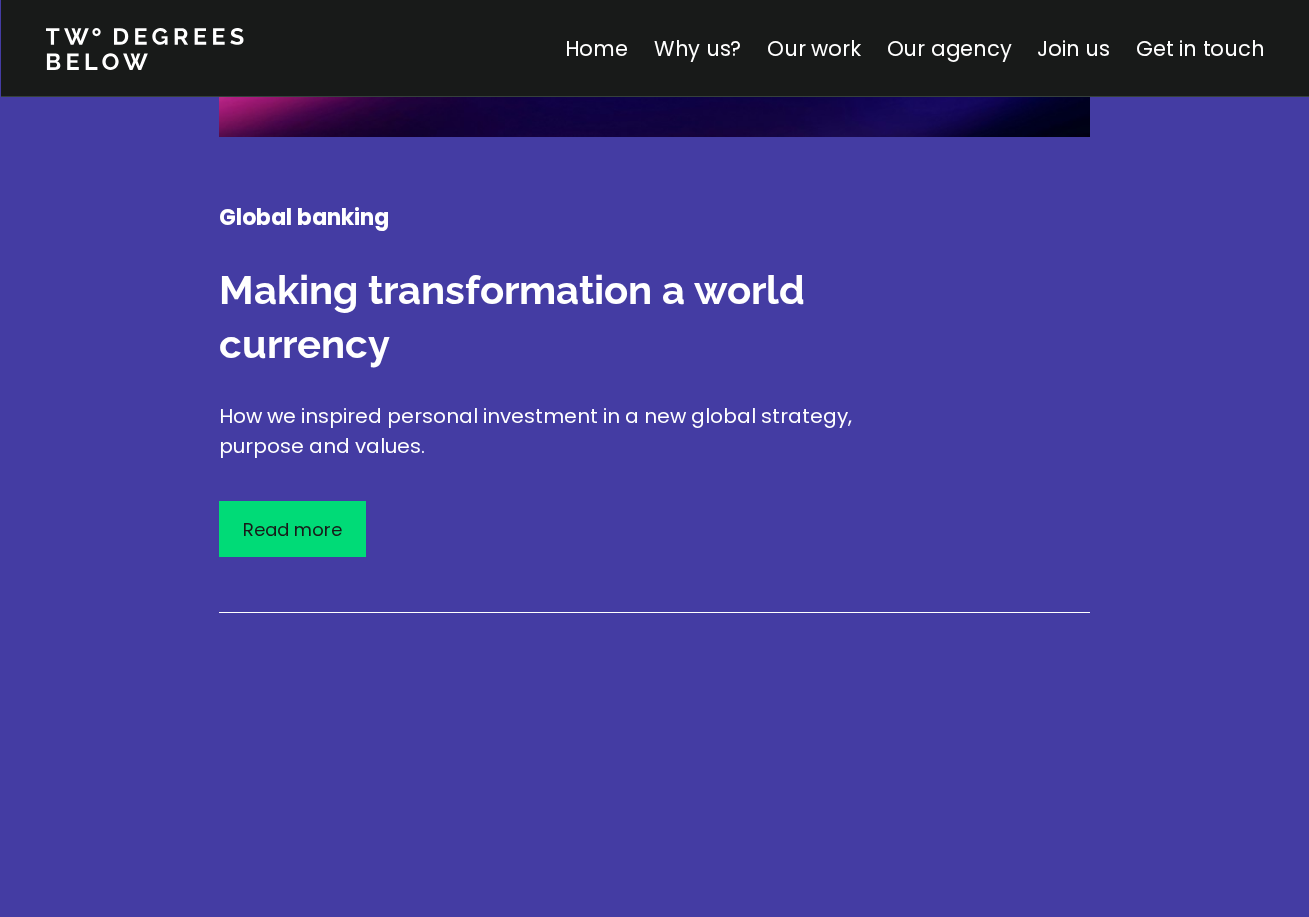 scroll, scrollTop: 3470, scrollLeft: 0, axis: vertical 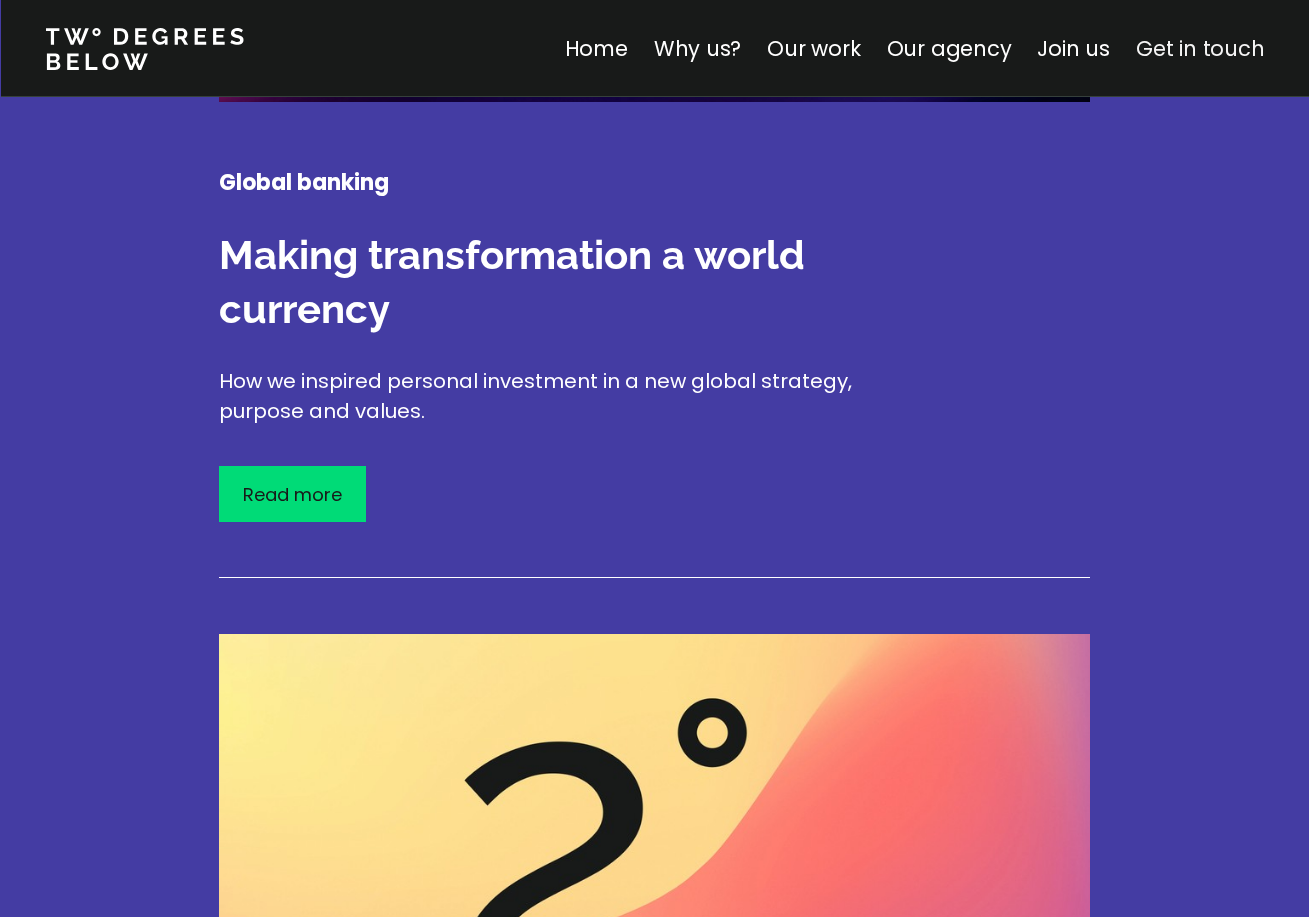 click on "Get in touch" at bounding box center [1200, 48] 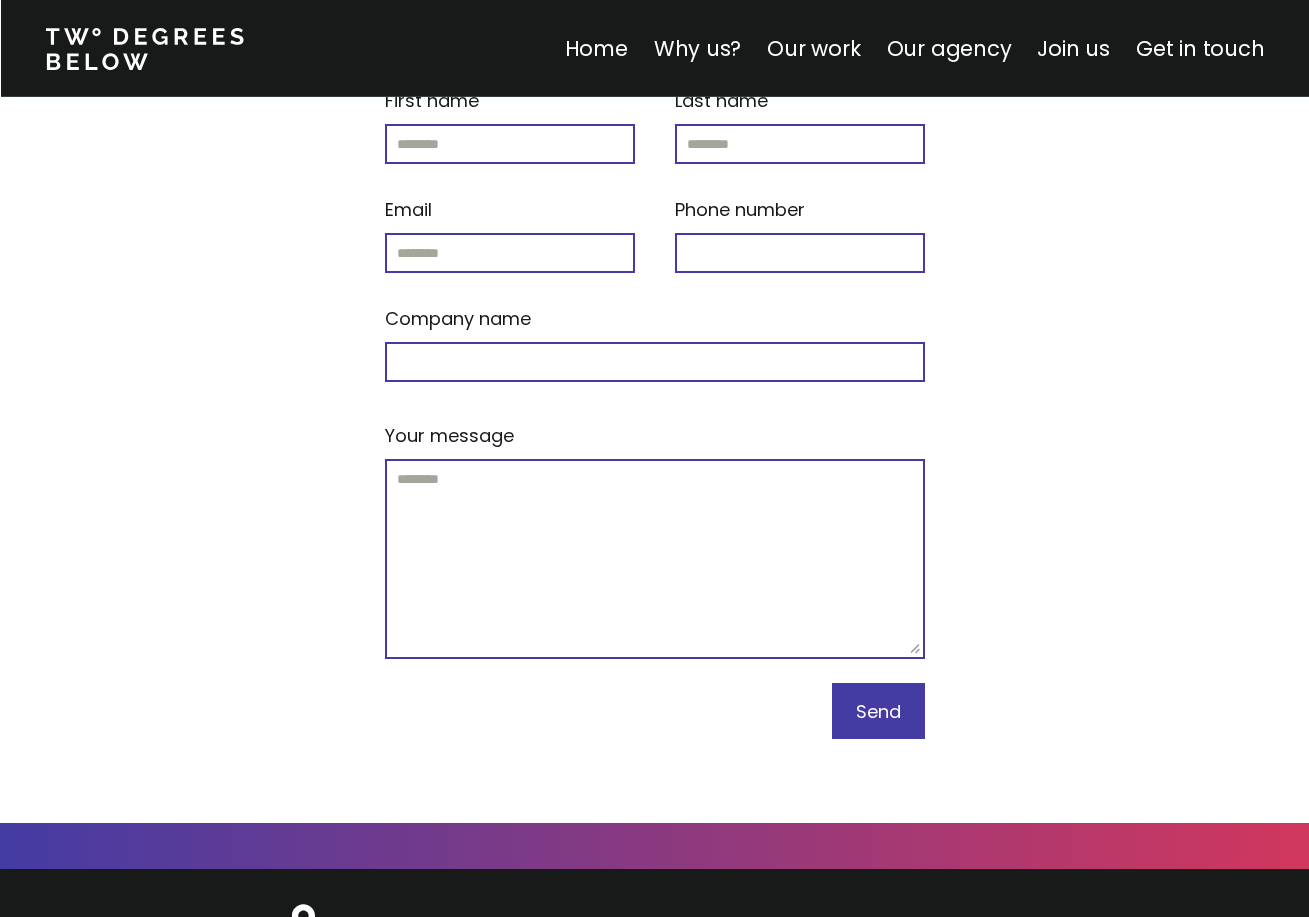 scroll, scrollTop: 12327, scrollLeft: 0, axis: vertical 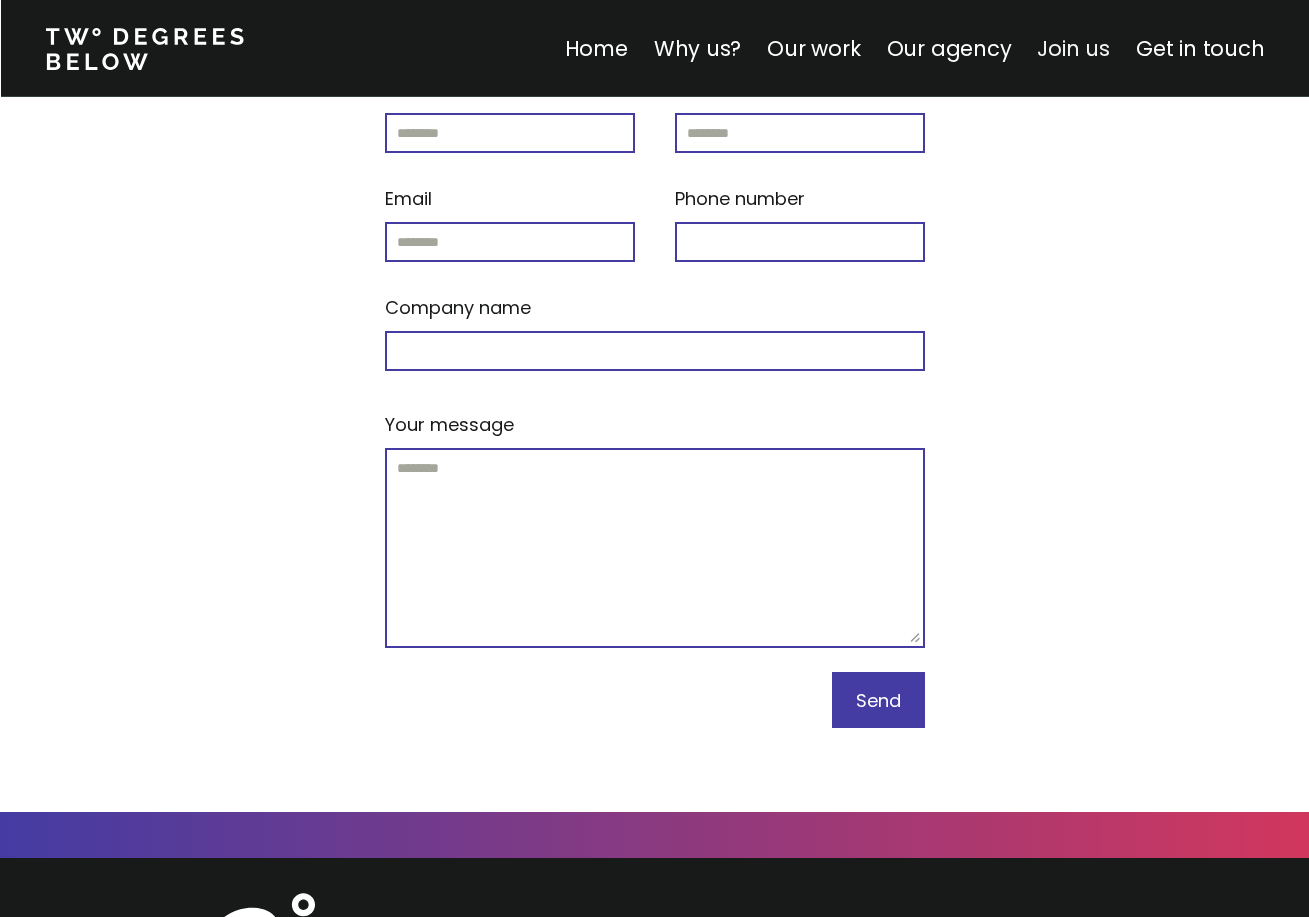 click on "Join us" at bounding box center [1073, 48] 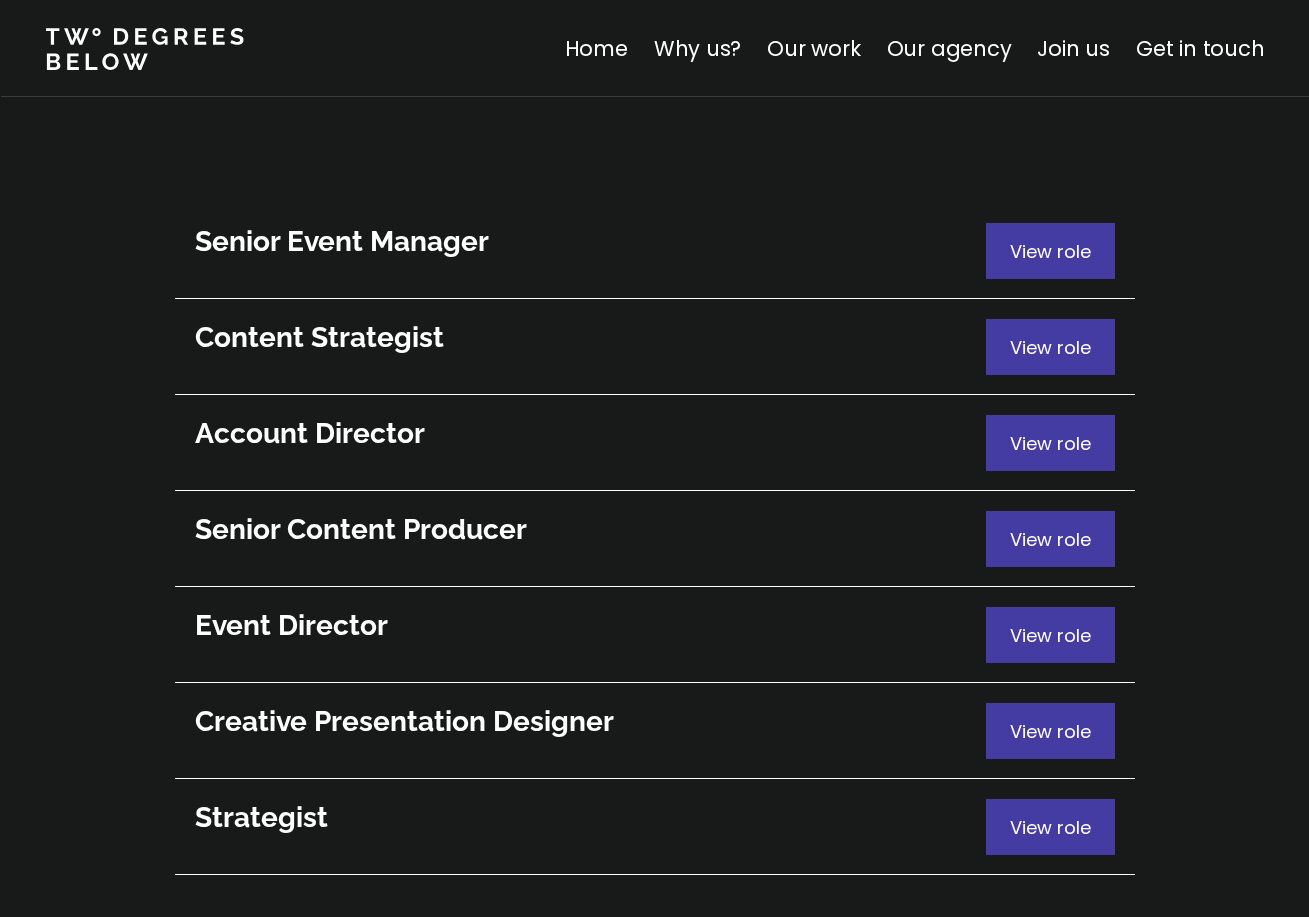 scroll, scrollTop: 10960, scrollLeft: 0, axis: vertical 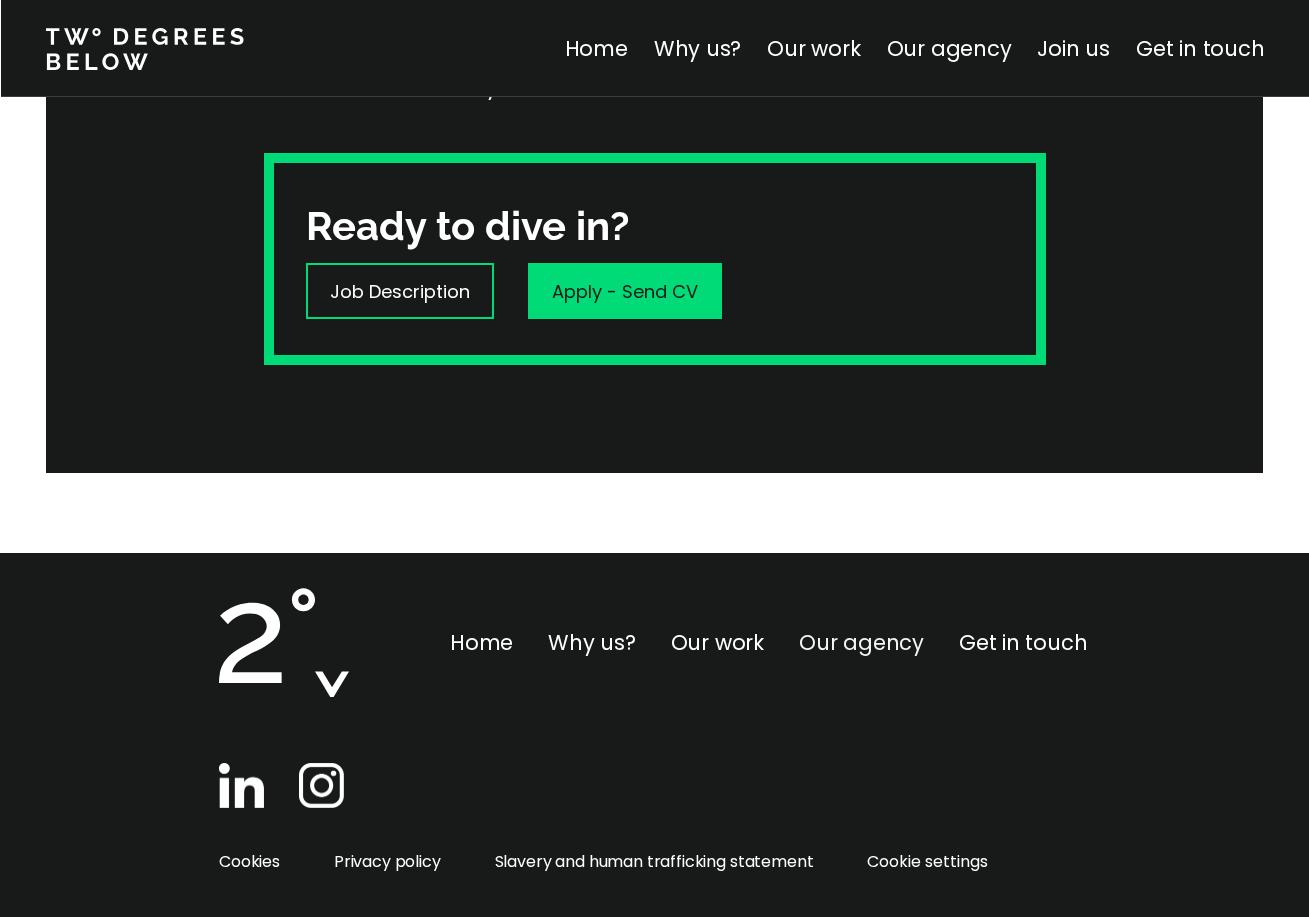click on "Our agency" at bounding box center [861, 642] 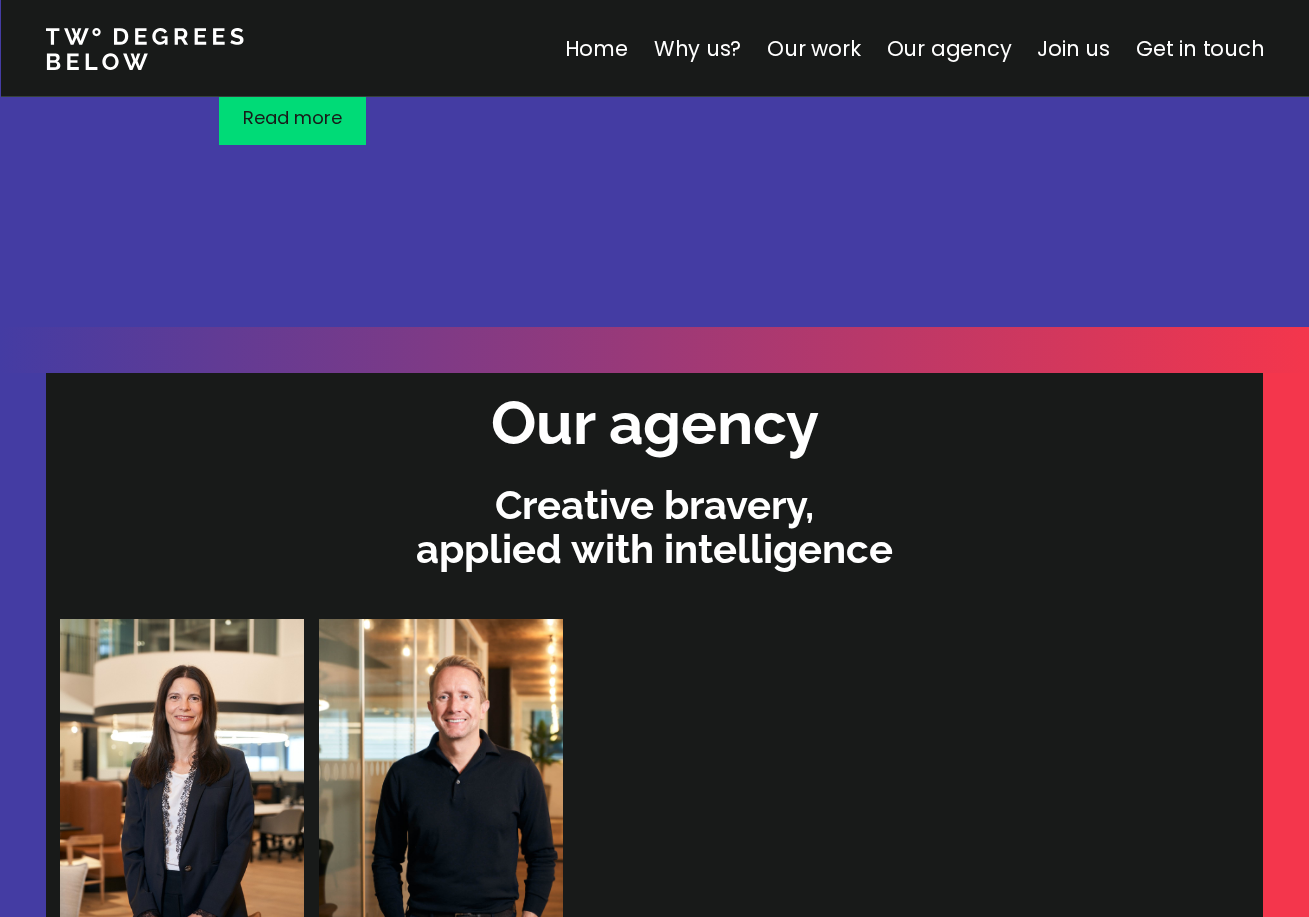 scroll, scrollTop: 5956, scrollLeft: 0, axis: vertical 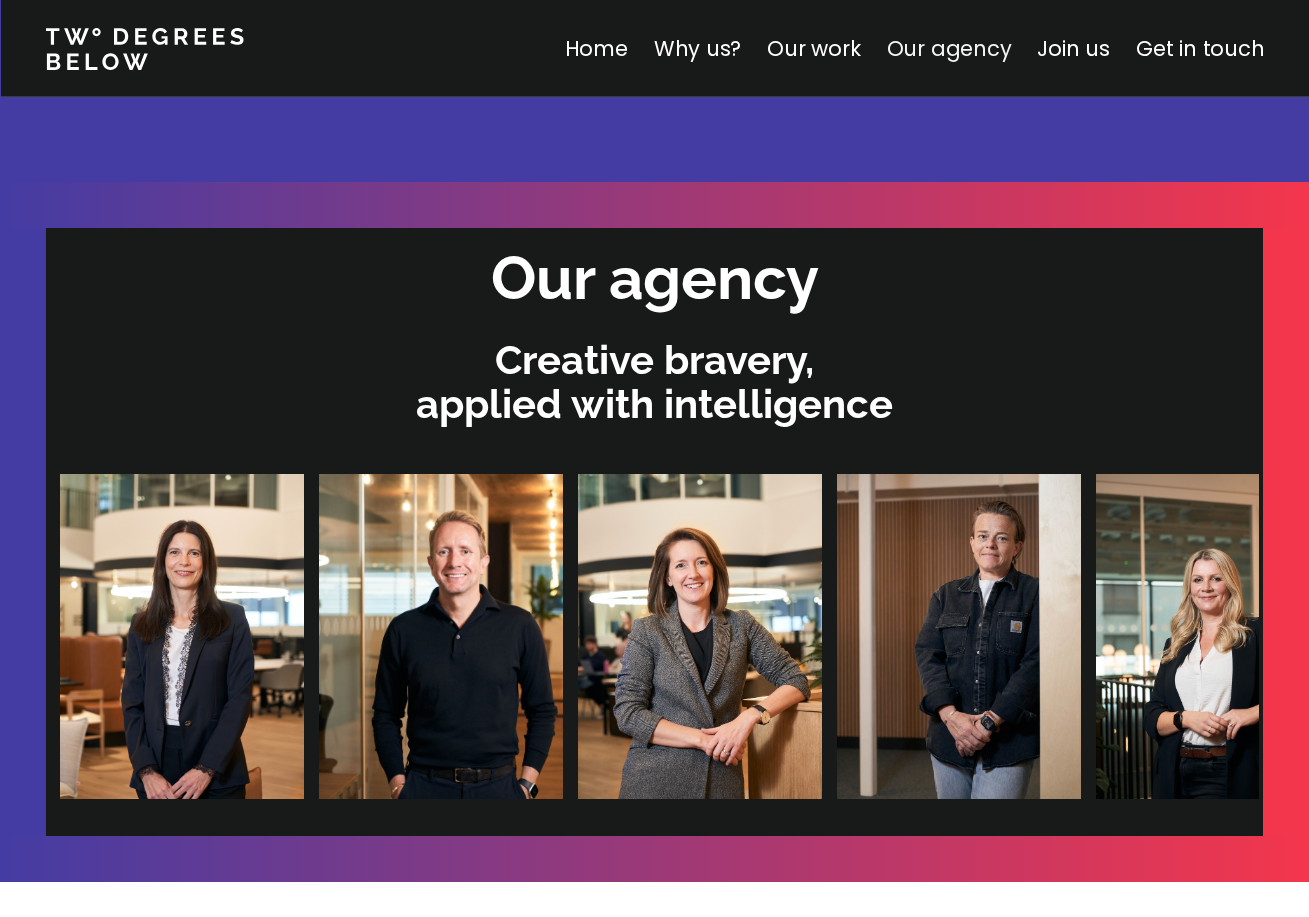 click on "Our agency" at bounding box center (948, 48) 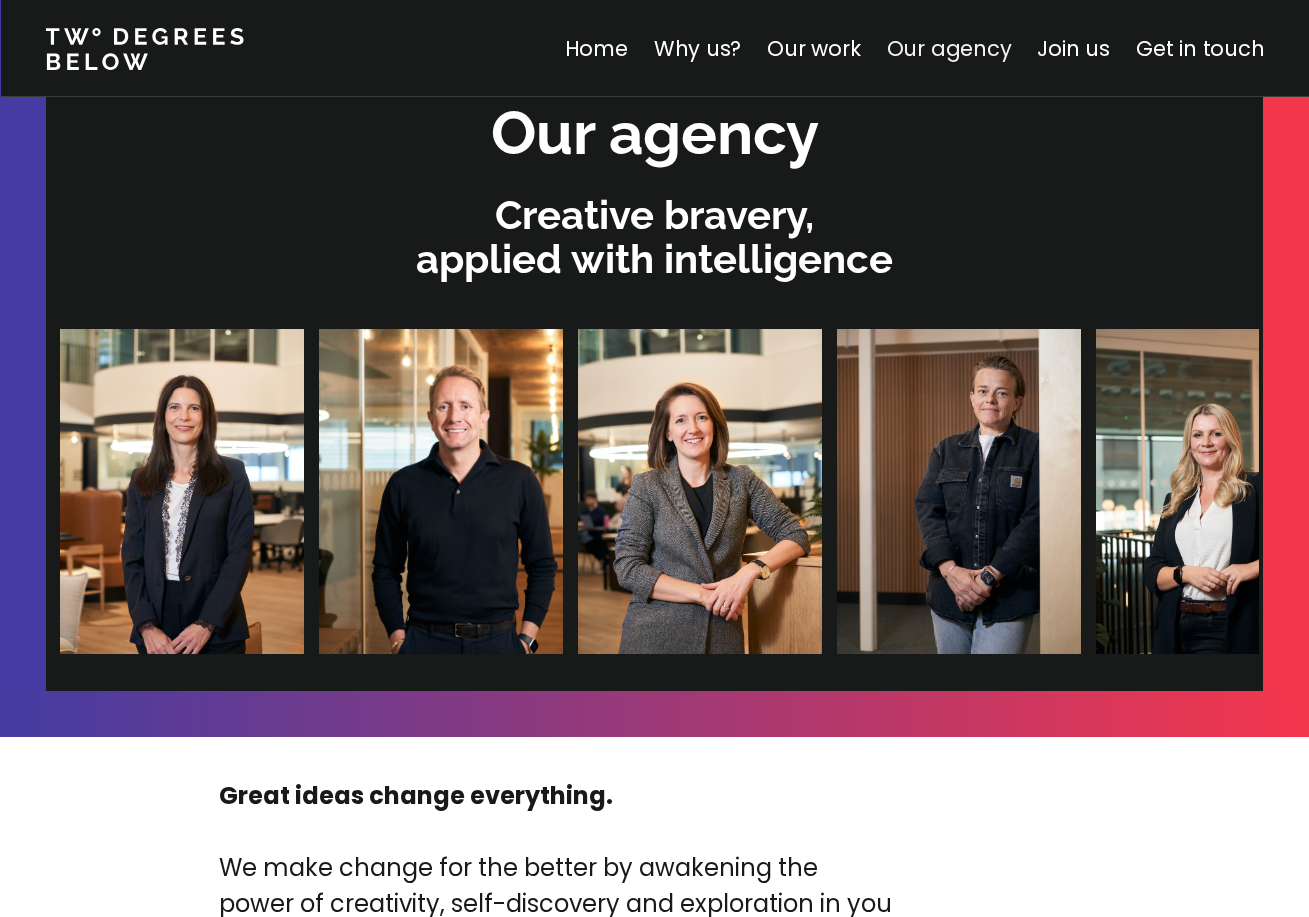 scroll, scrollTop: 6108, scrollLeft: 0, axis: vertical 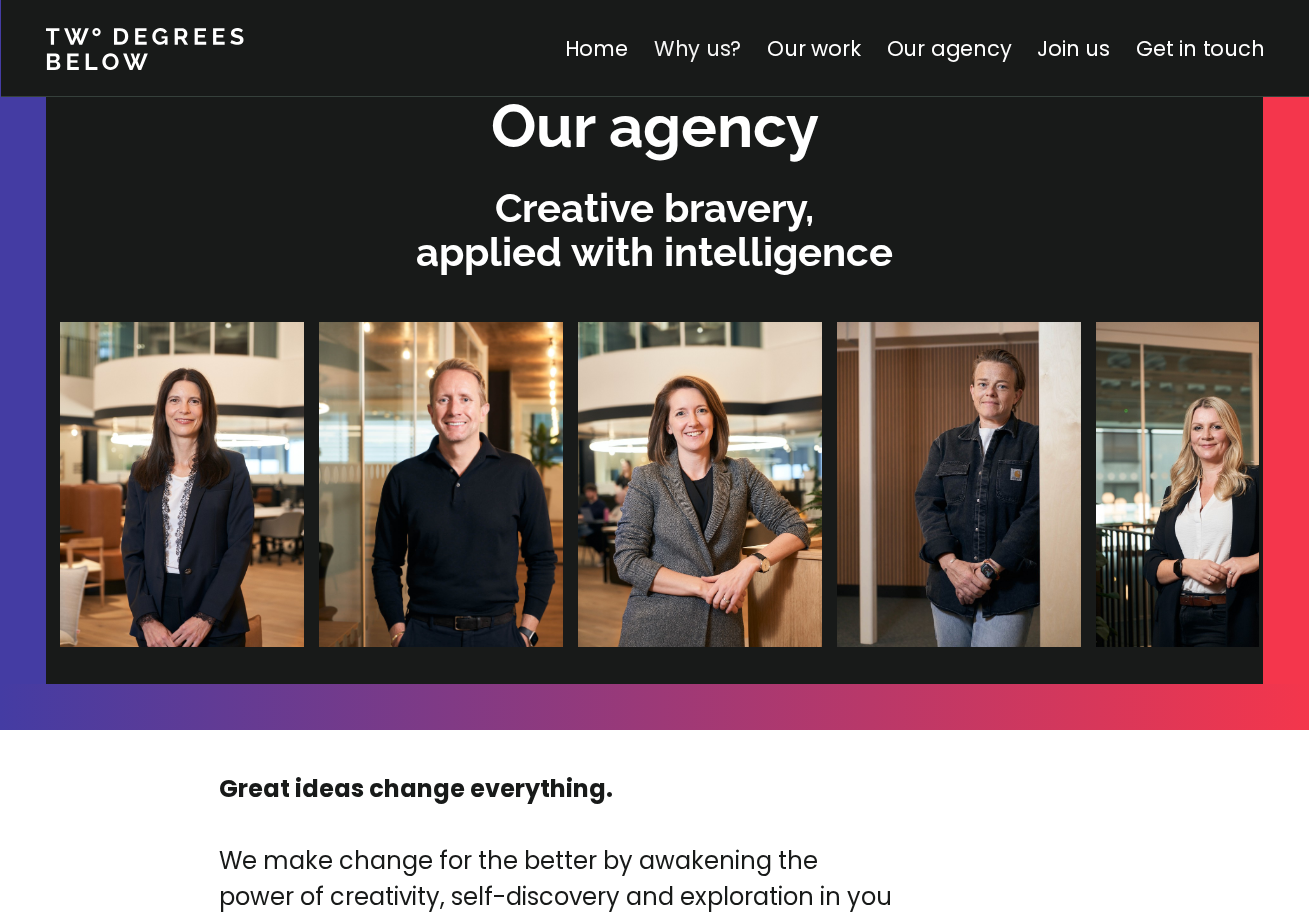 click on "Why us?" at bounding box center [697, 48] 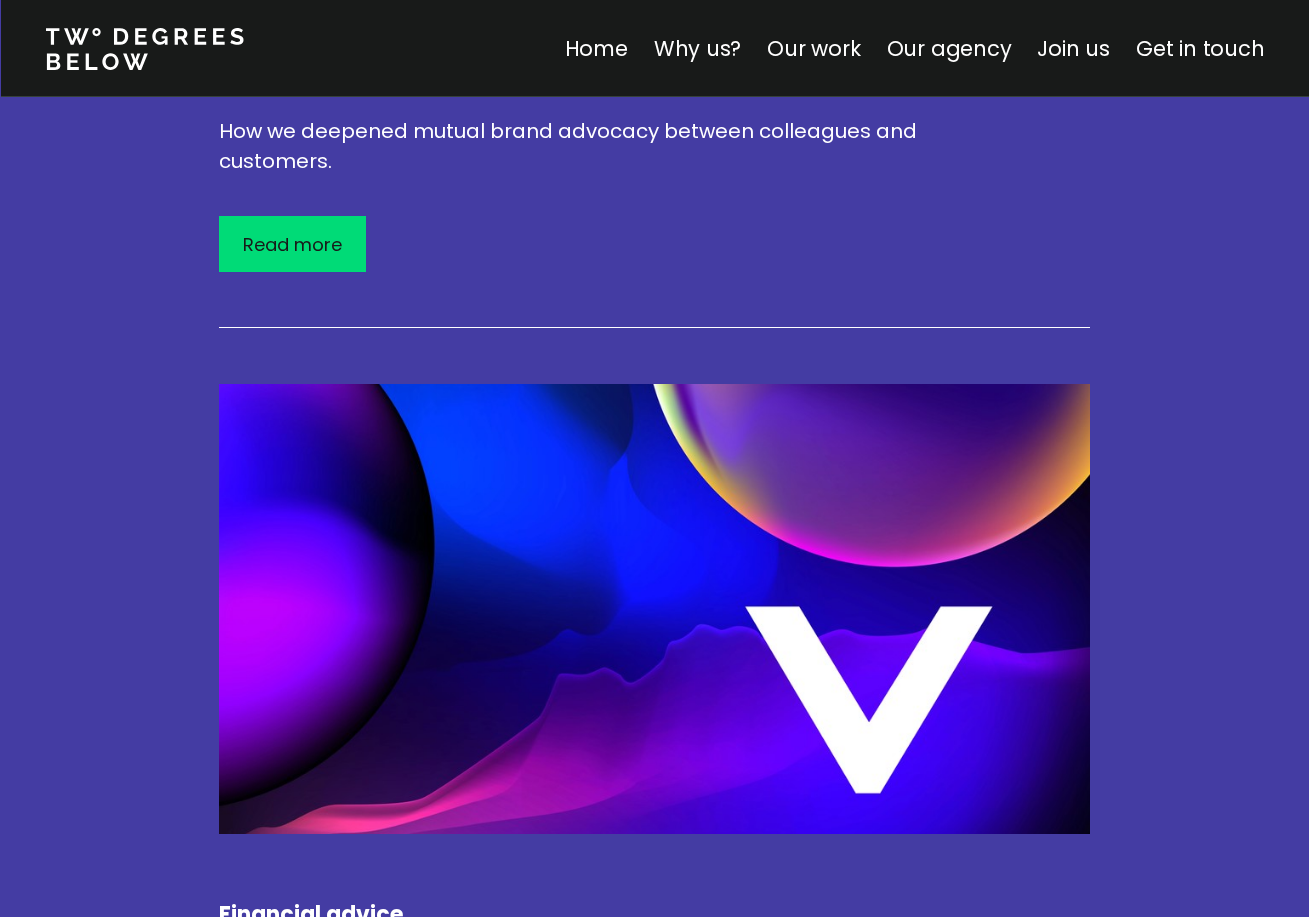 scroll, scrollTop: 4246, scrollLeft: 0, axis: vertical 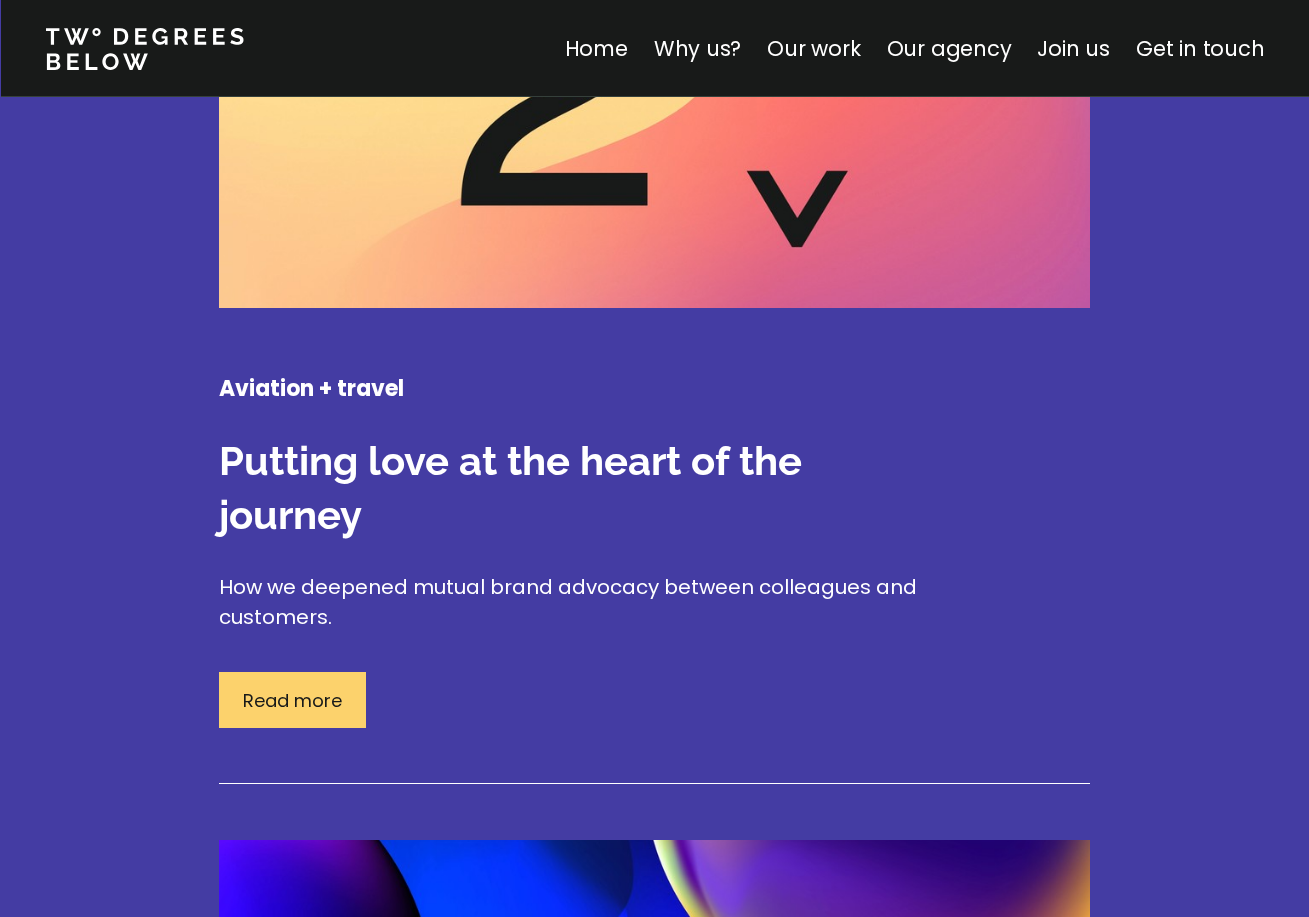 click on "Read more" at bounding box center (292, 700) 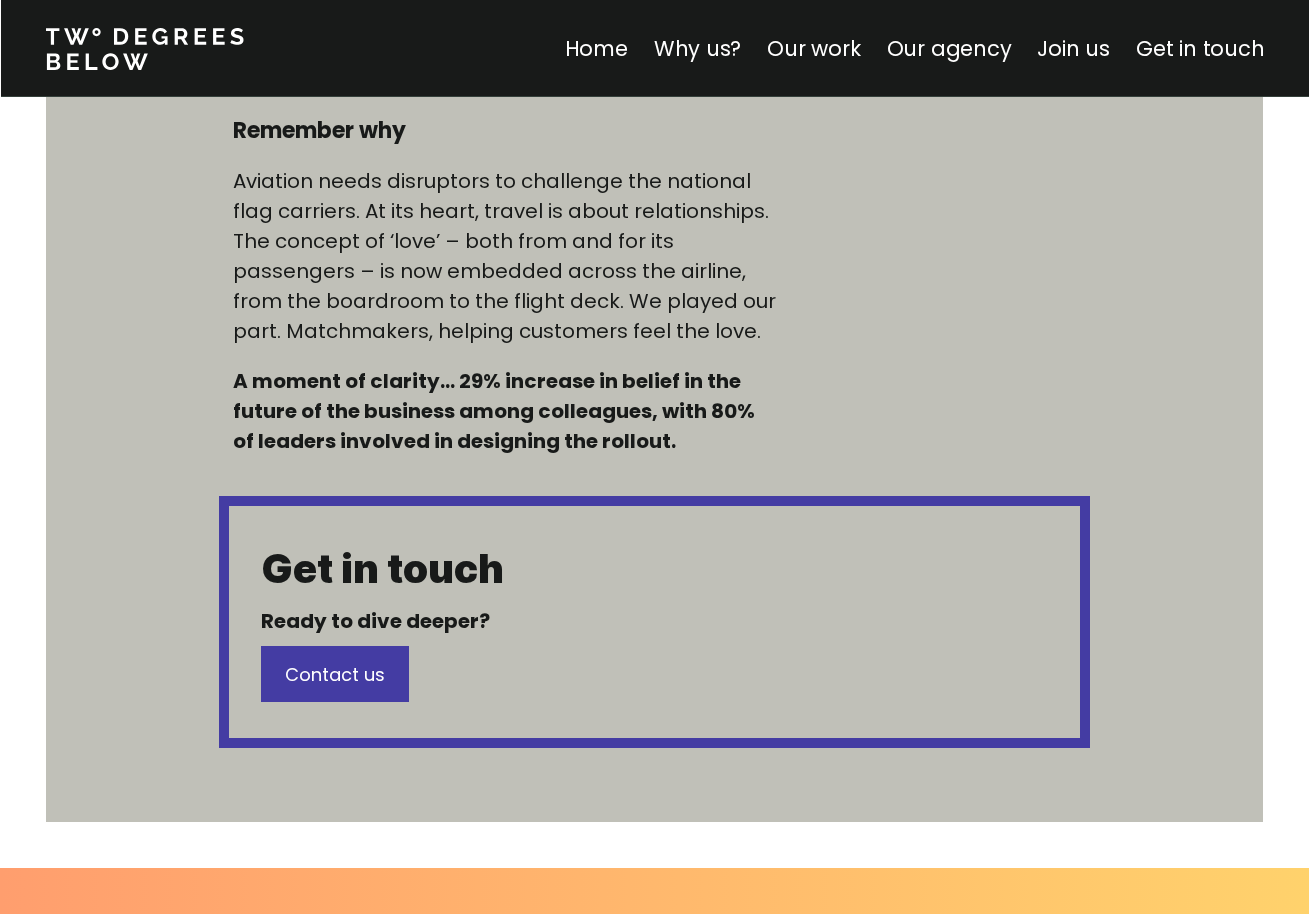 scroll, scrollTop: 1691, scrollLeft: 0, axis: vertical 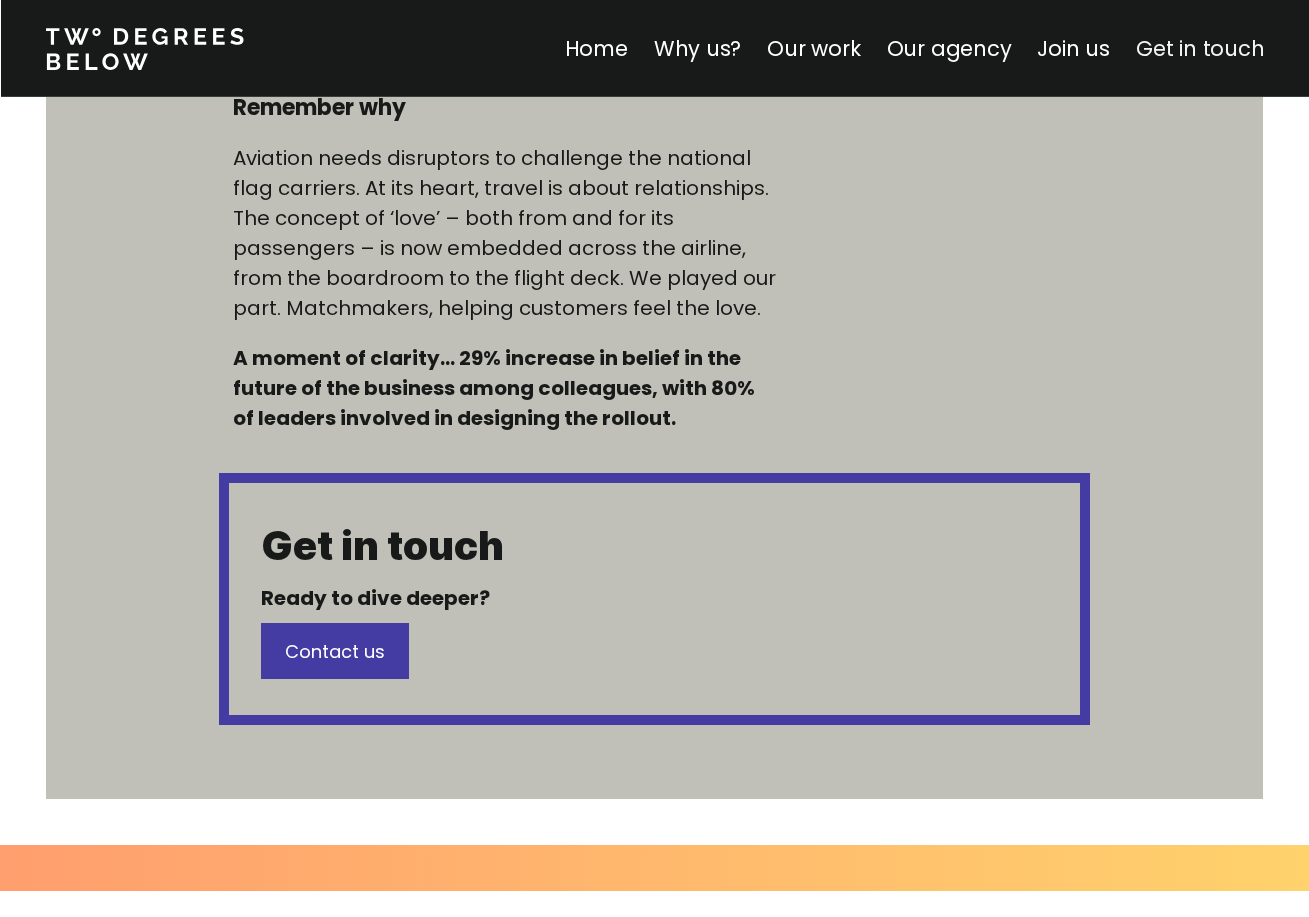 click on "Get in touch" at bounding box center (1200, 48) 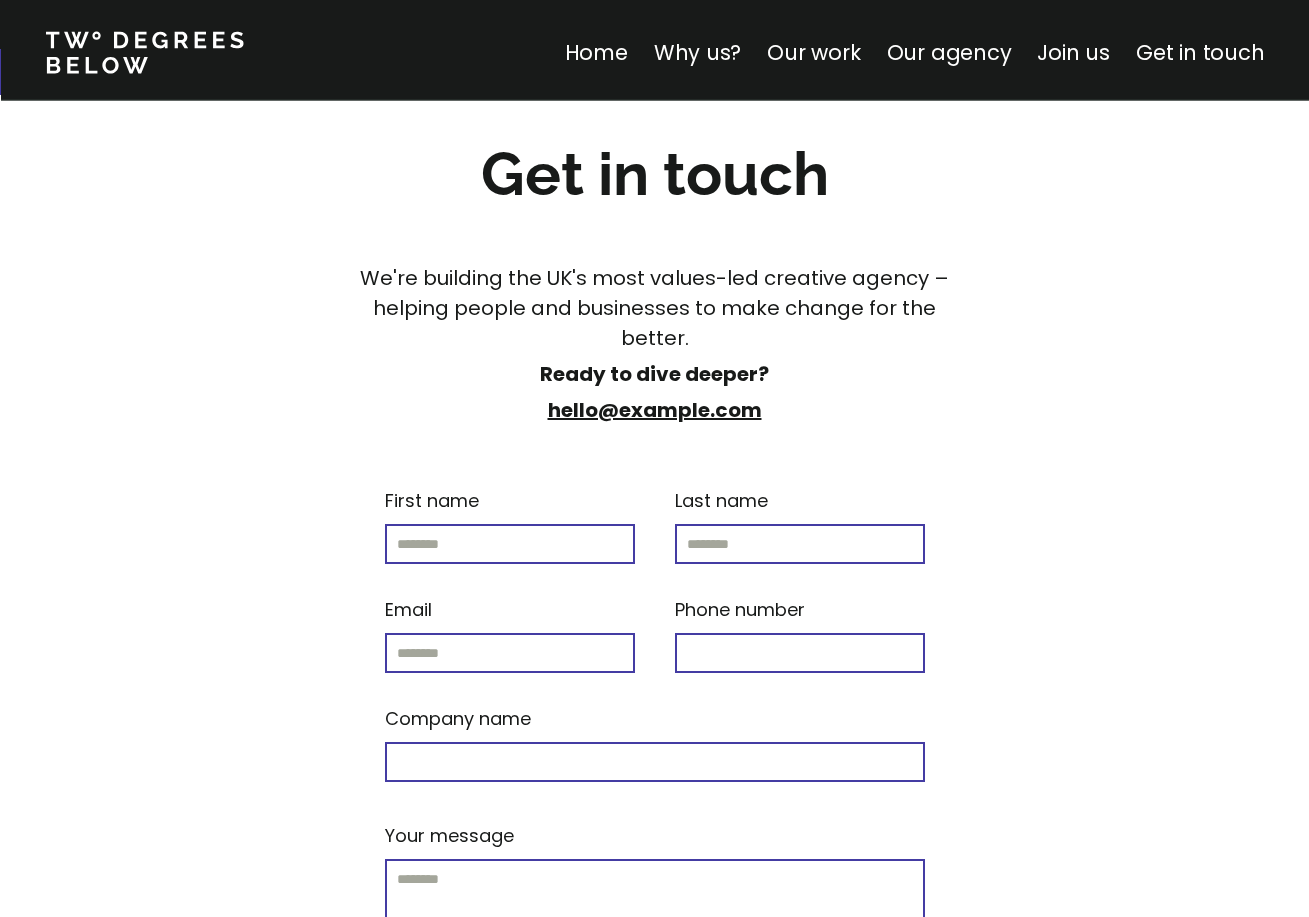 scroll, scrollTop: 11935, scrollLeft: 0, axis: vertical 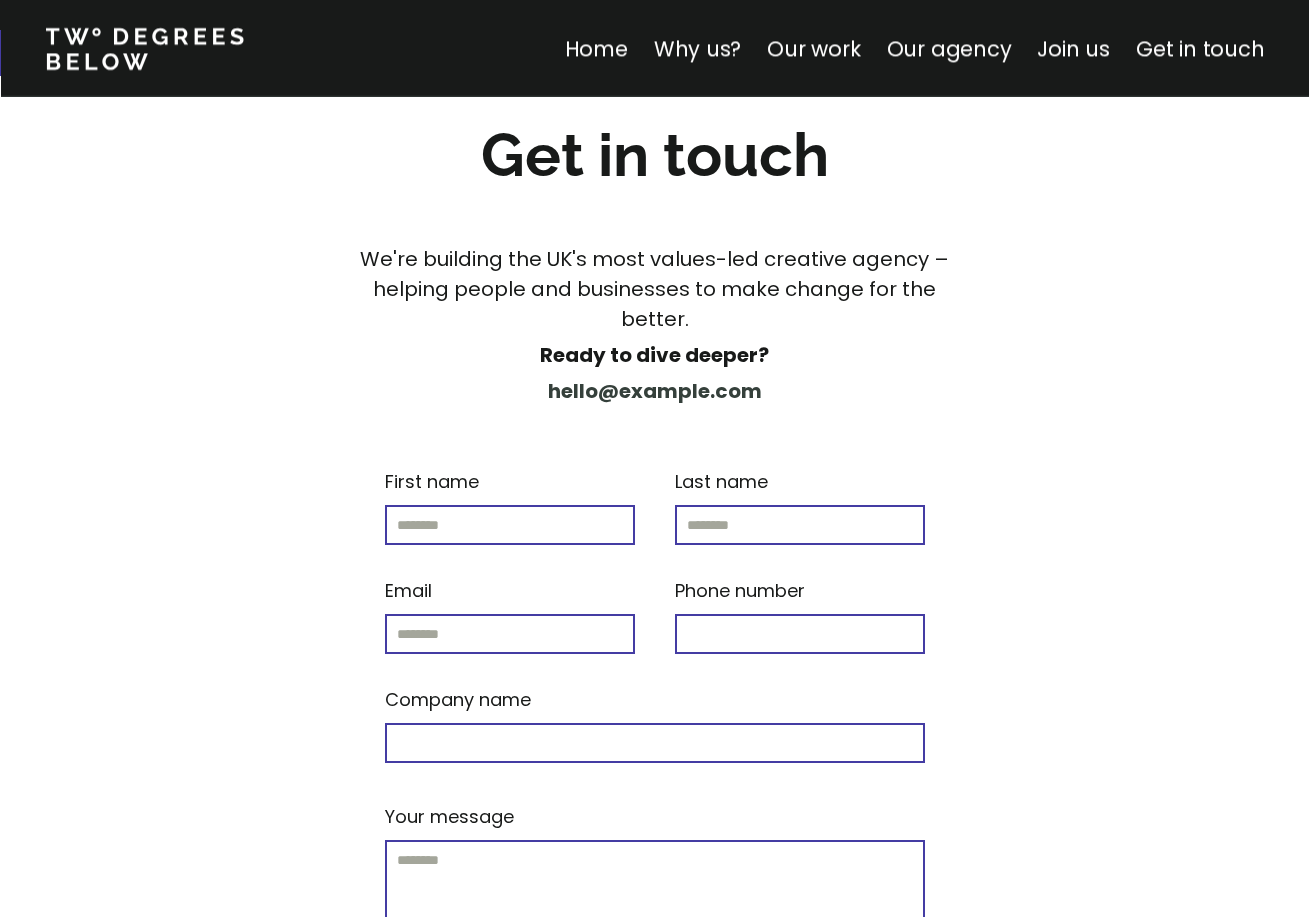 drag, startPoint x: 483, startPoint y: 332, endPoint x: 804, endPoint y: 336, distance: 321.02493 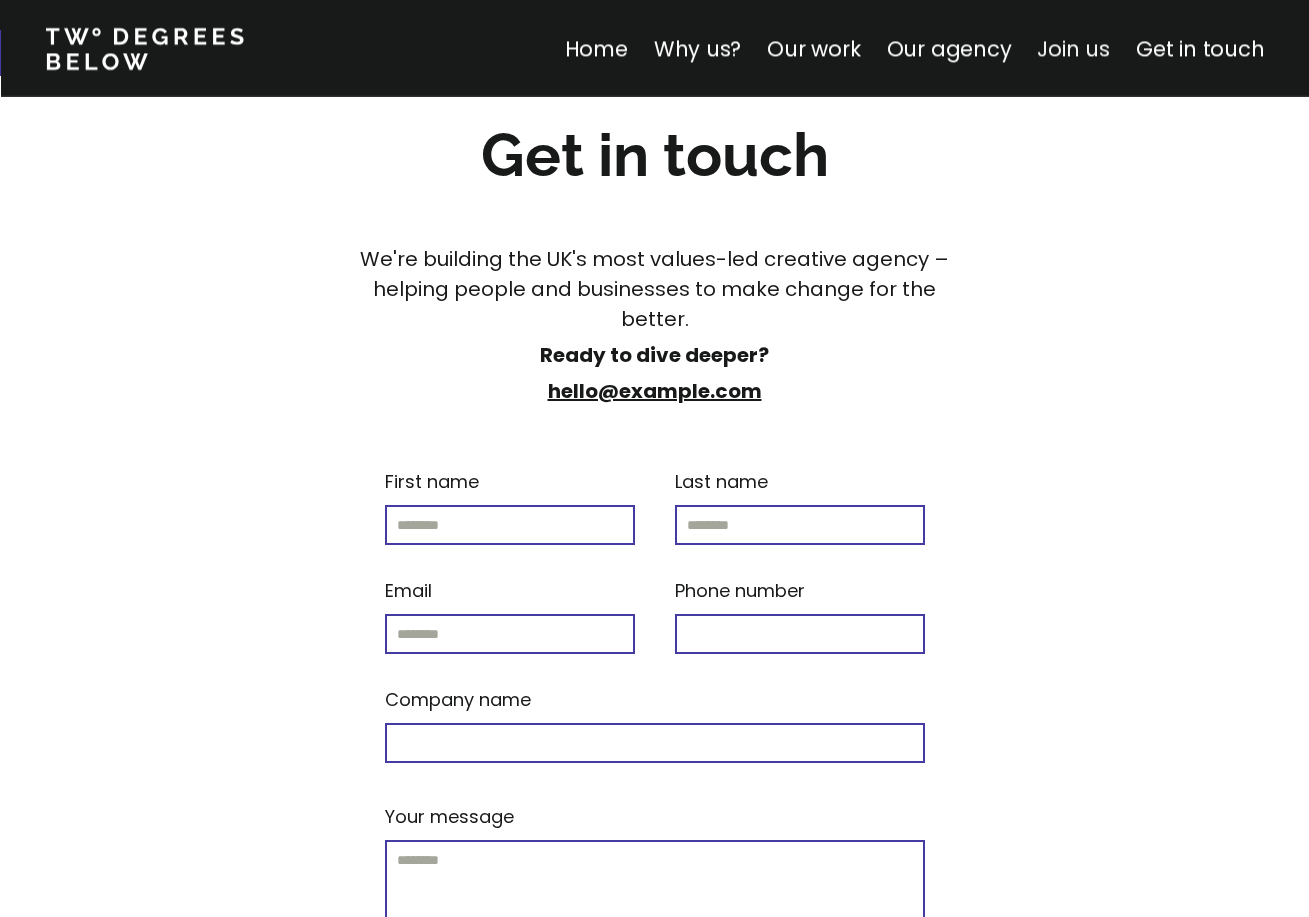 click on "Join us" at bounding box center [1073, 48] 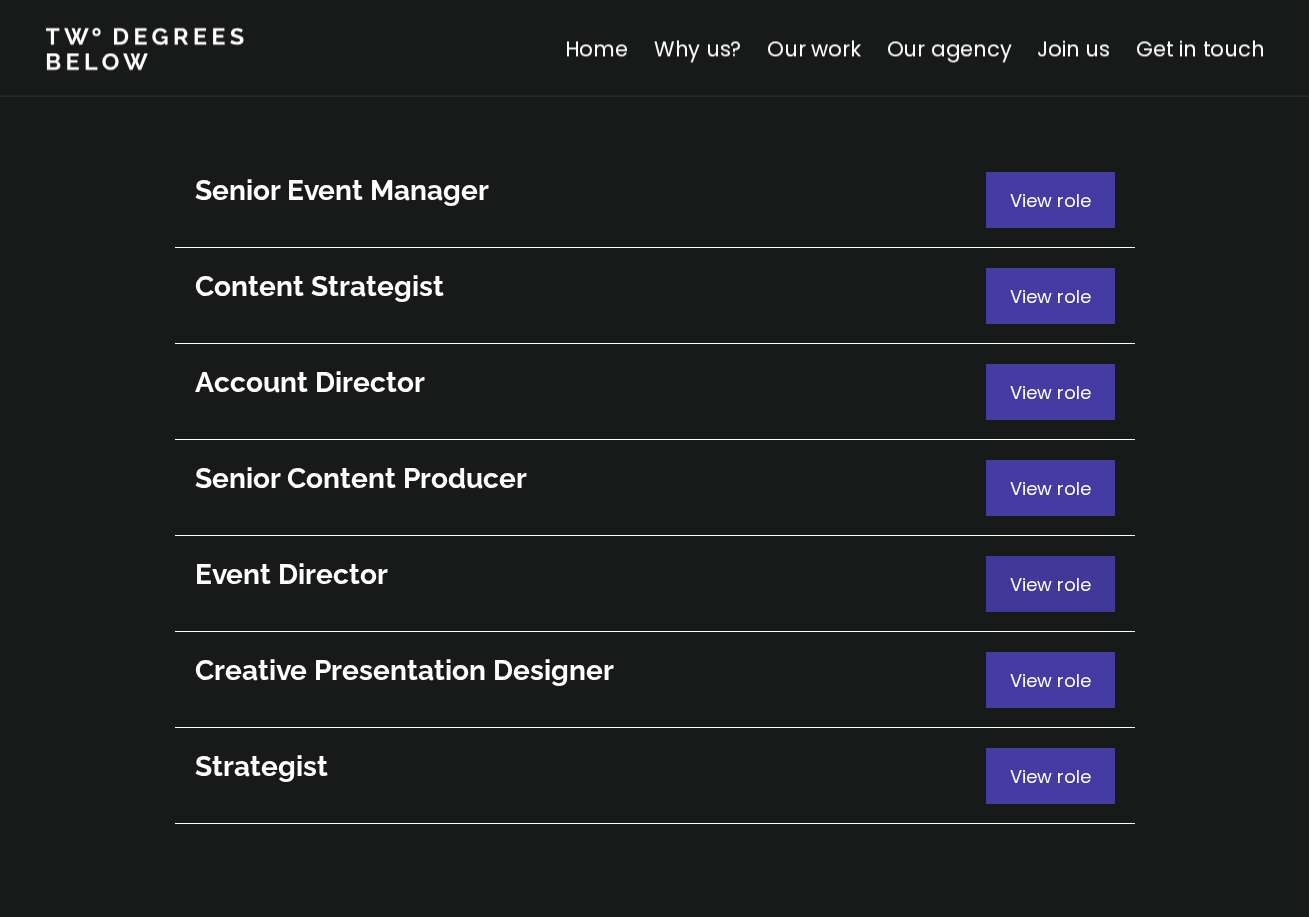 scroll, scrollTop: 11011, scrollLeft: 0, axis: vertical 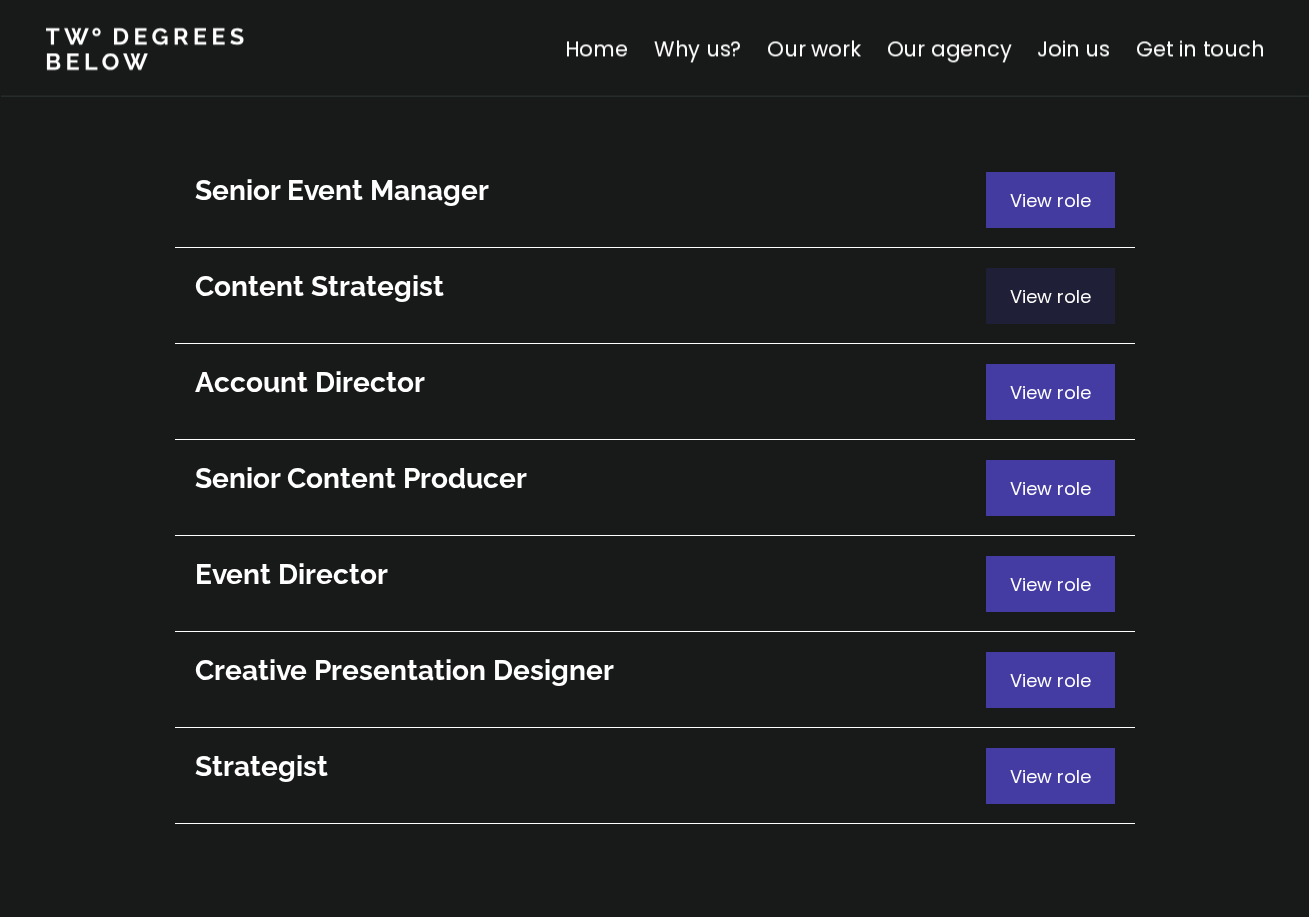 click on "View role" at bounding box center (1050, 296) 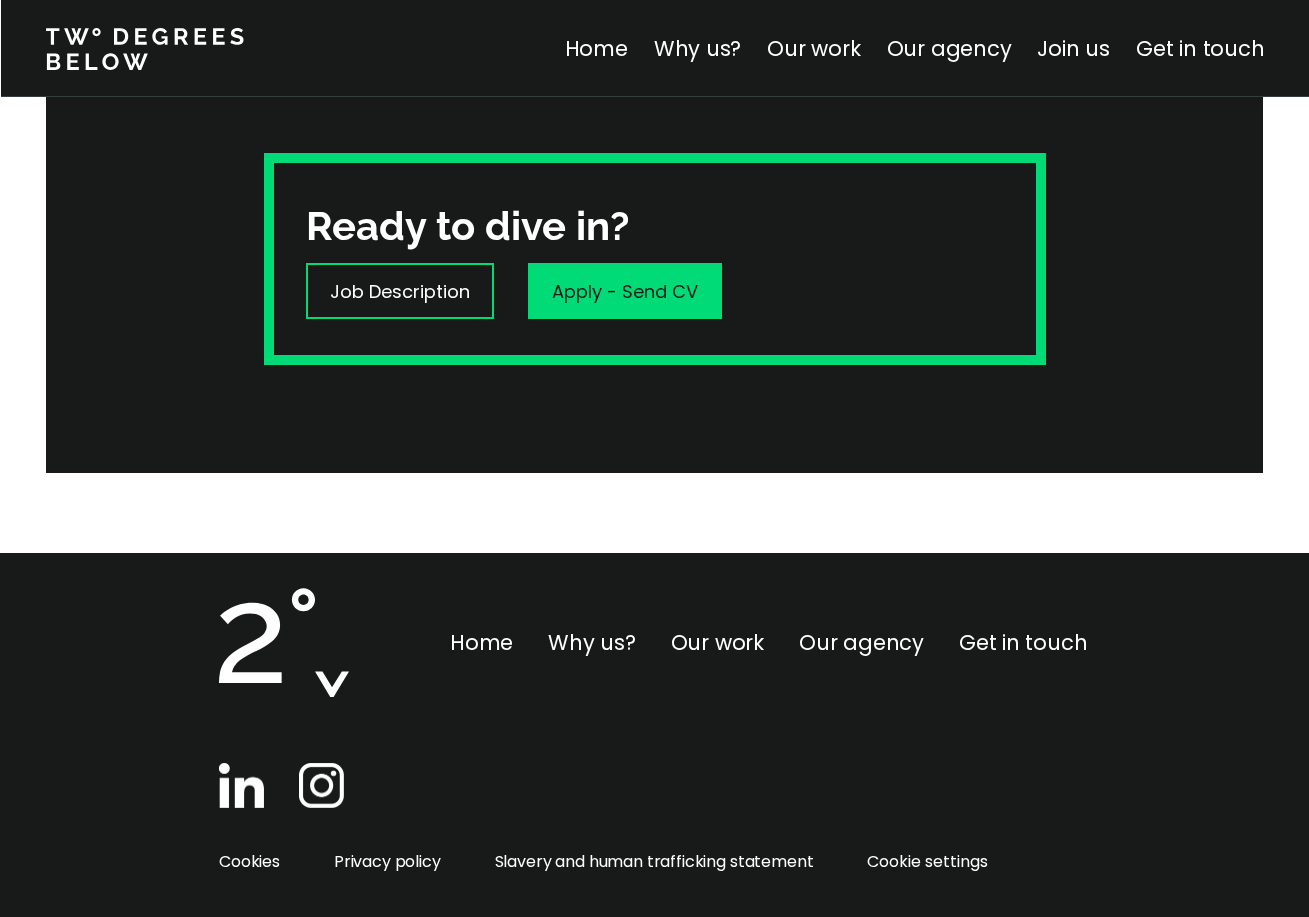 scroll, scrollTop: 745, scrollLeft: 0, axis: vertical 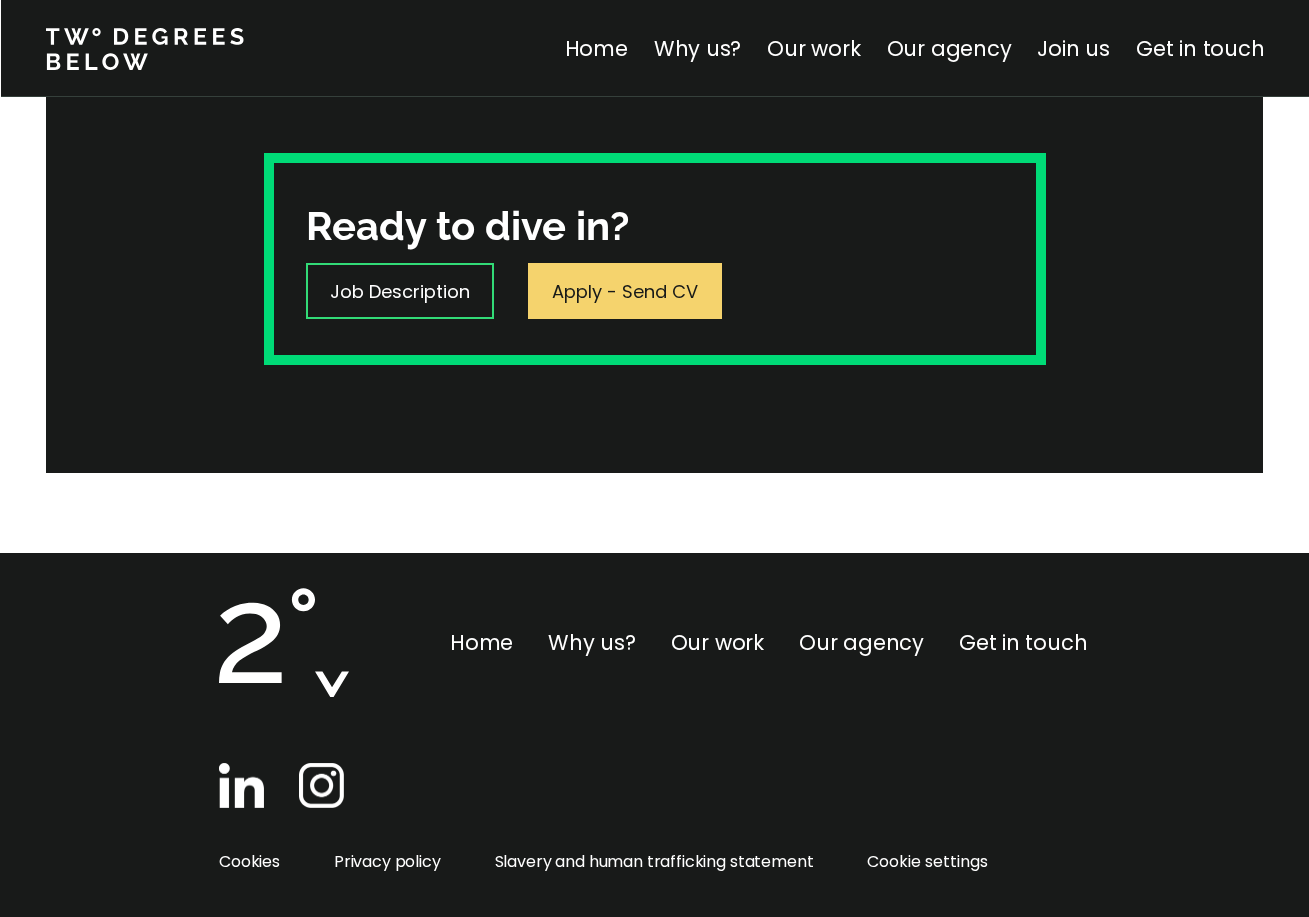 click on "Apply - Send CV" at bounding box center (625, 291) 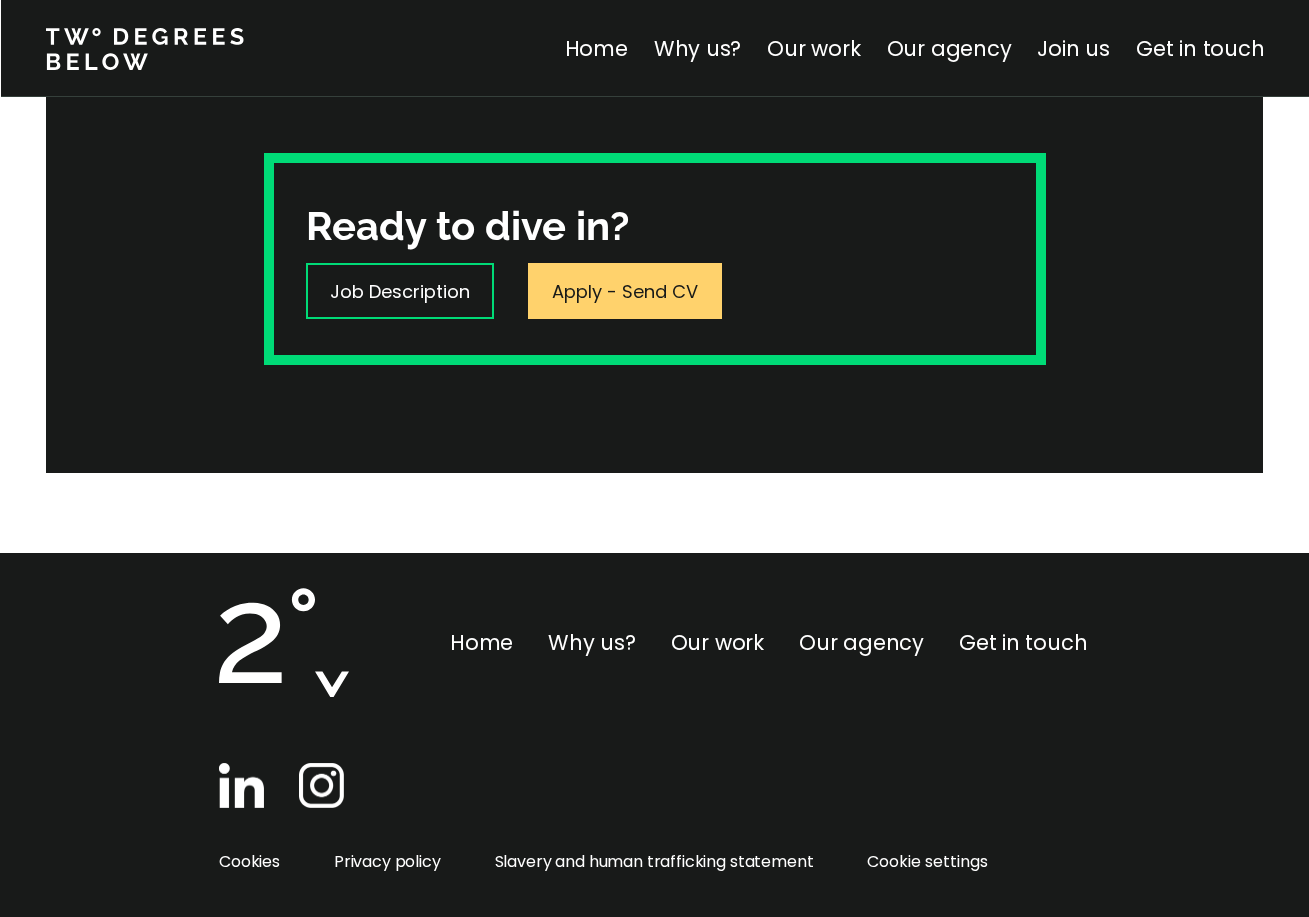 click on "Apply - Send CV" at bounding box center [625, 291] 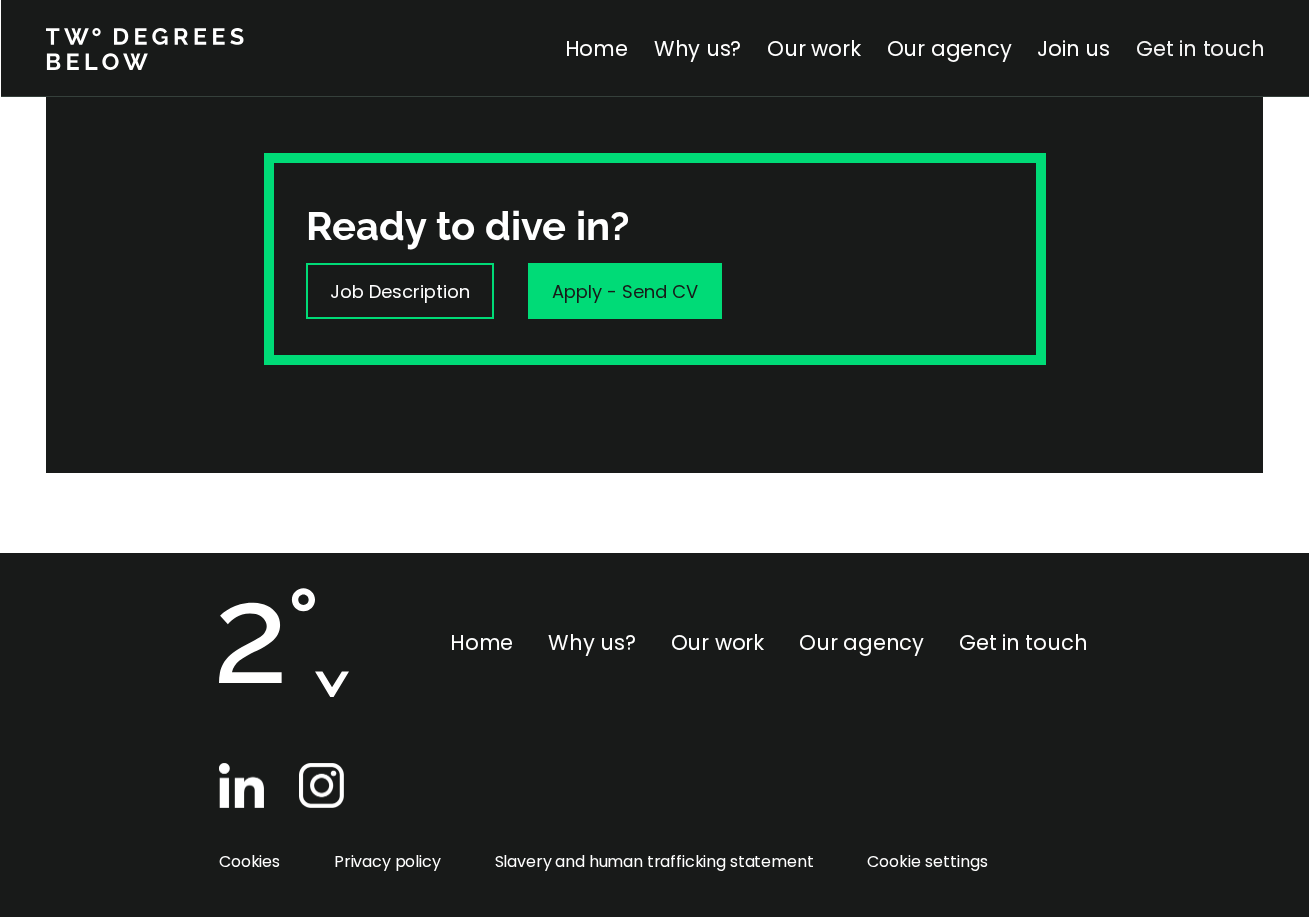 click on "Get in touch" at bounding box center [1200, 48] 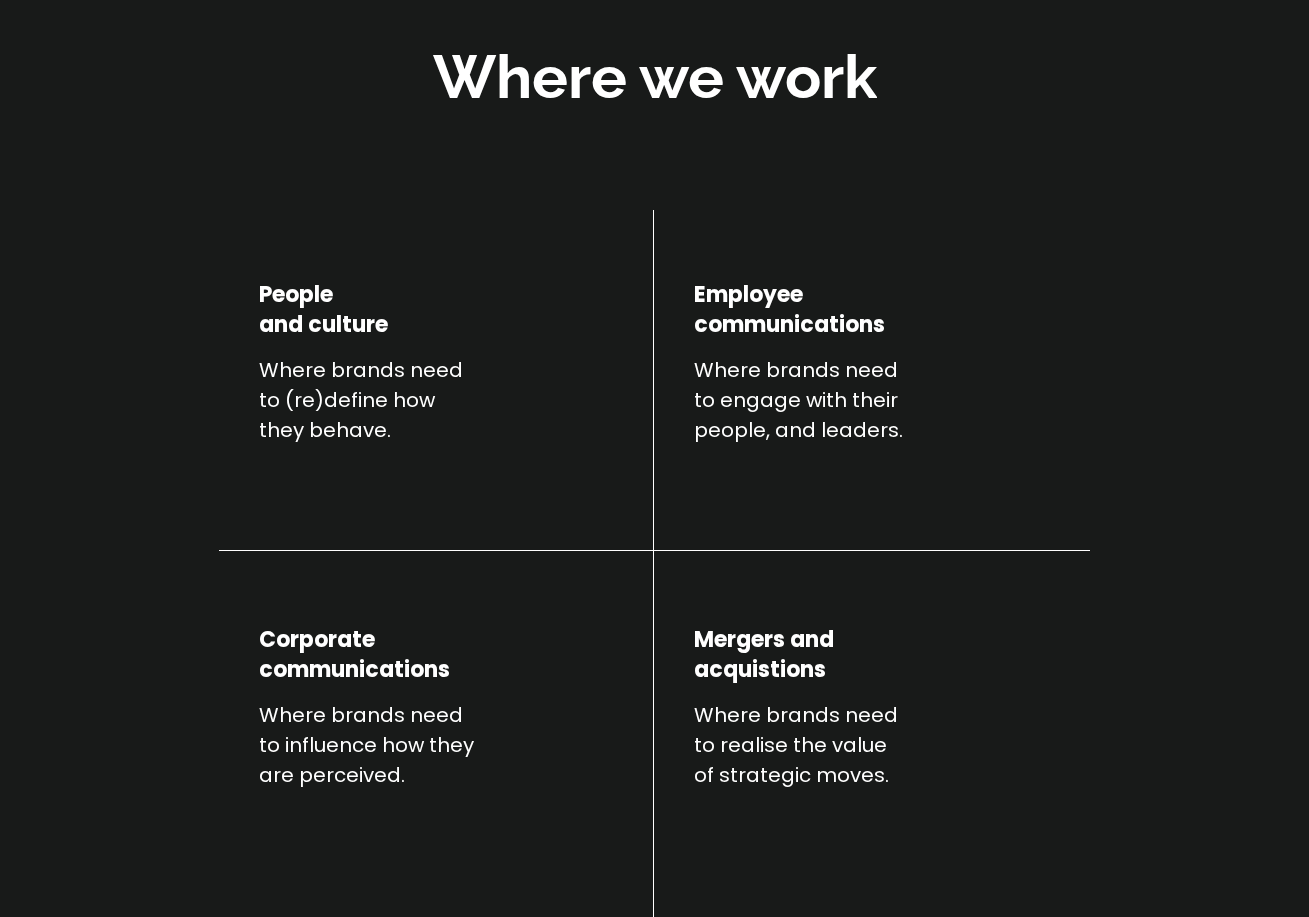 scroll, scrollTop: 11935, scrollLeft: 0, axis: vertical 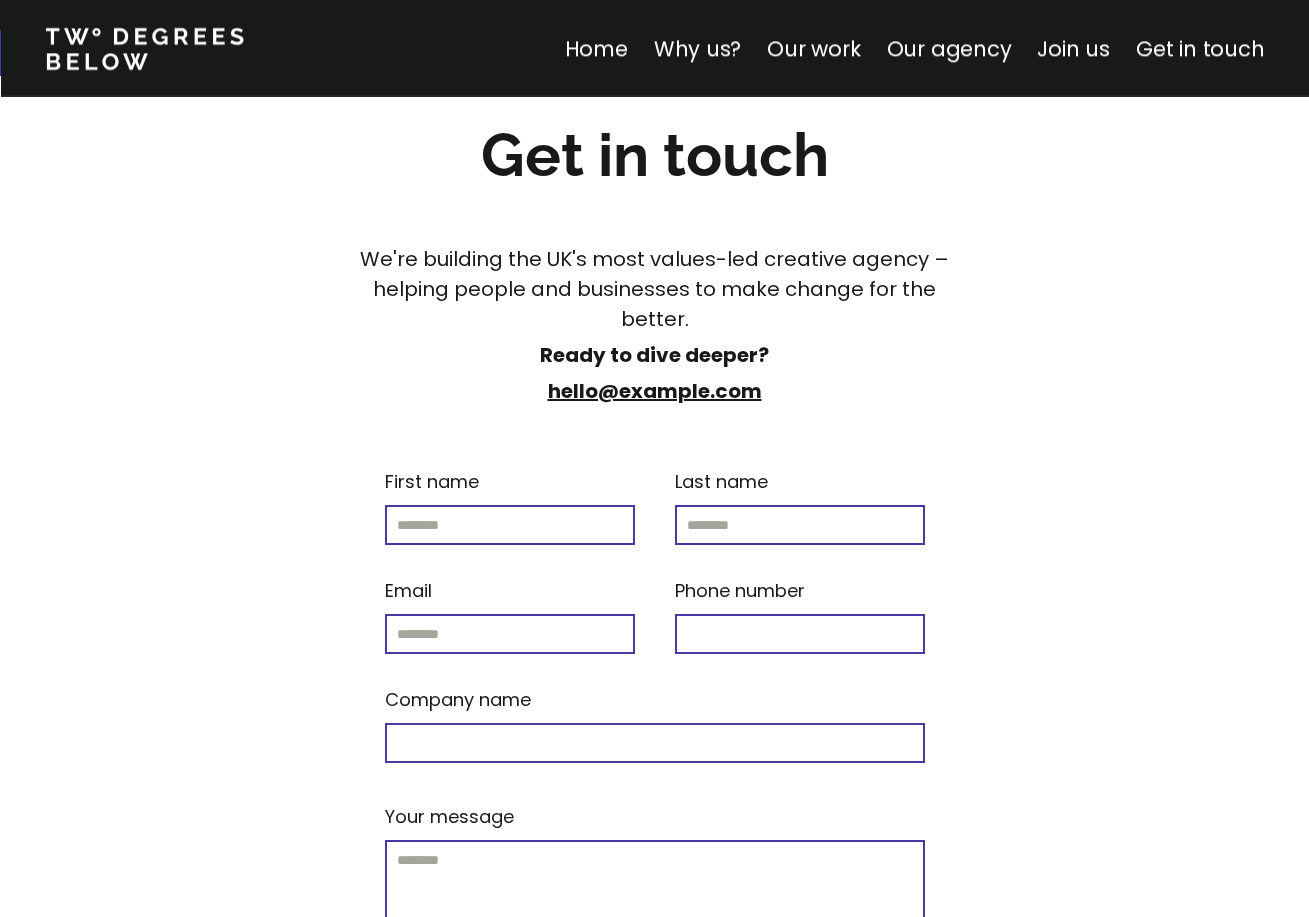drag, startPoint x: 850, startPoint y: 327, endPoint x: 498, endPoint y: 324, distance: 352.0128 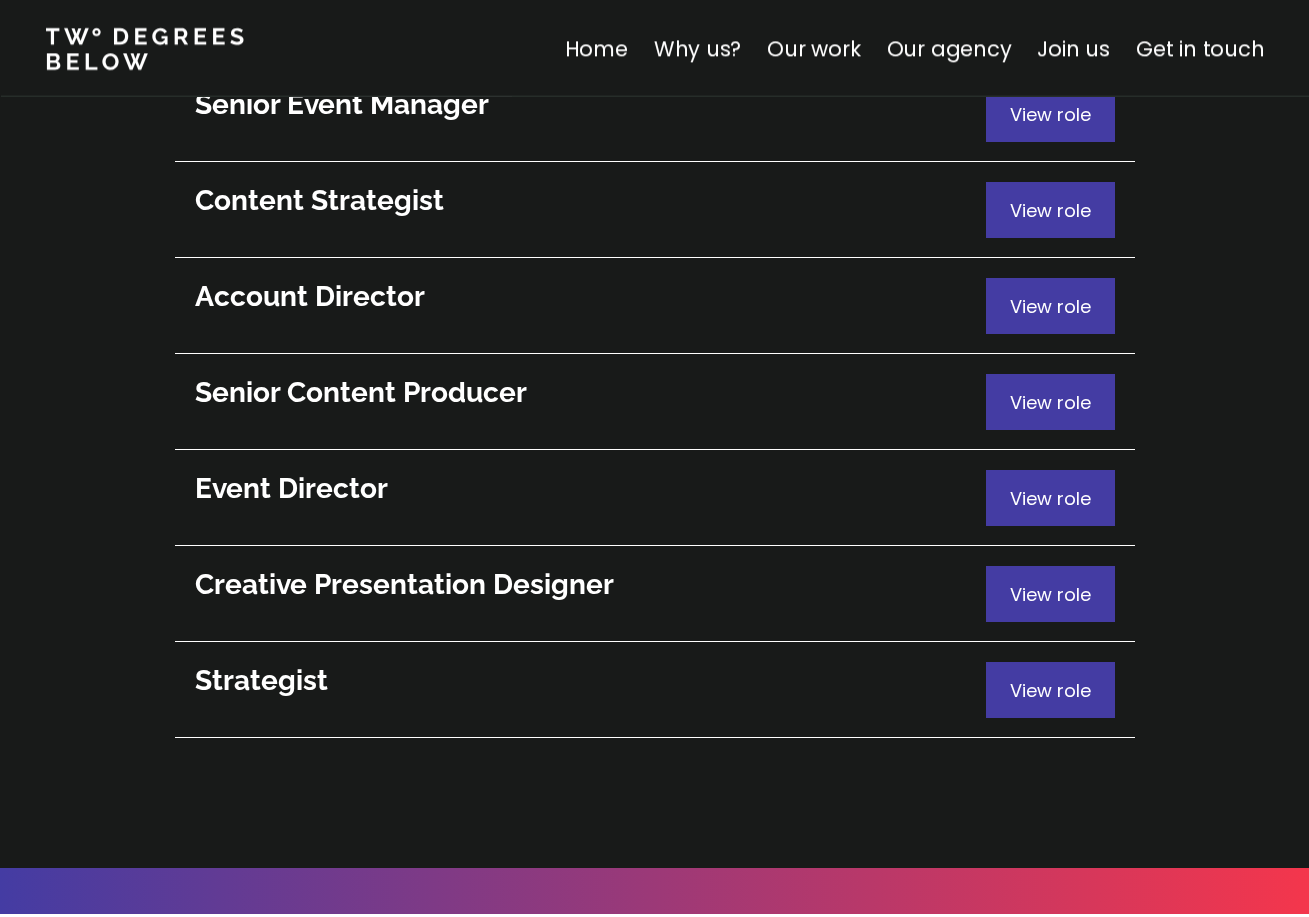 scroll, scrollTop: 11139, scrollLeft: 0, axis: vertical 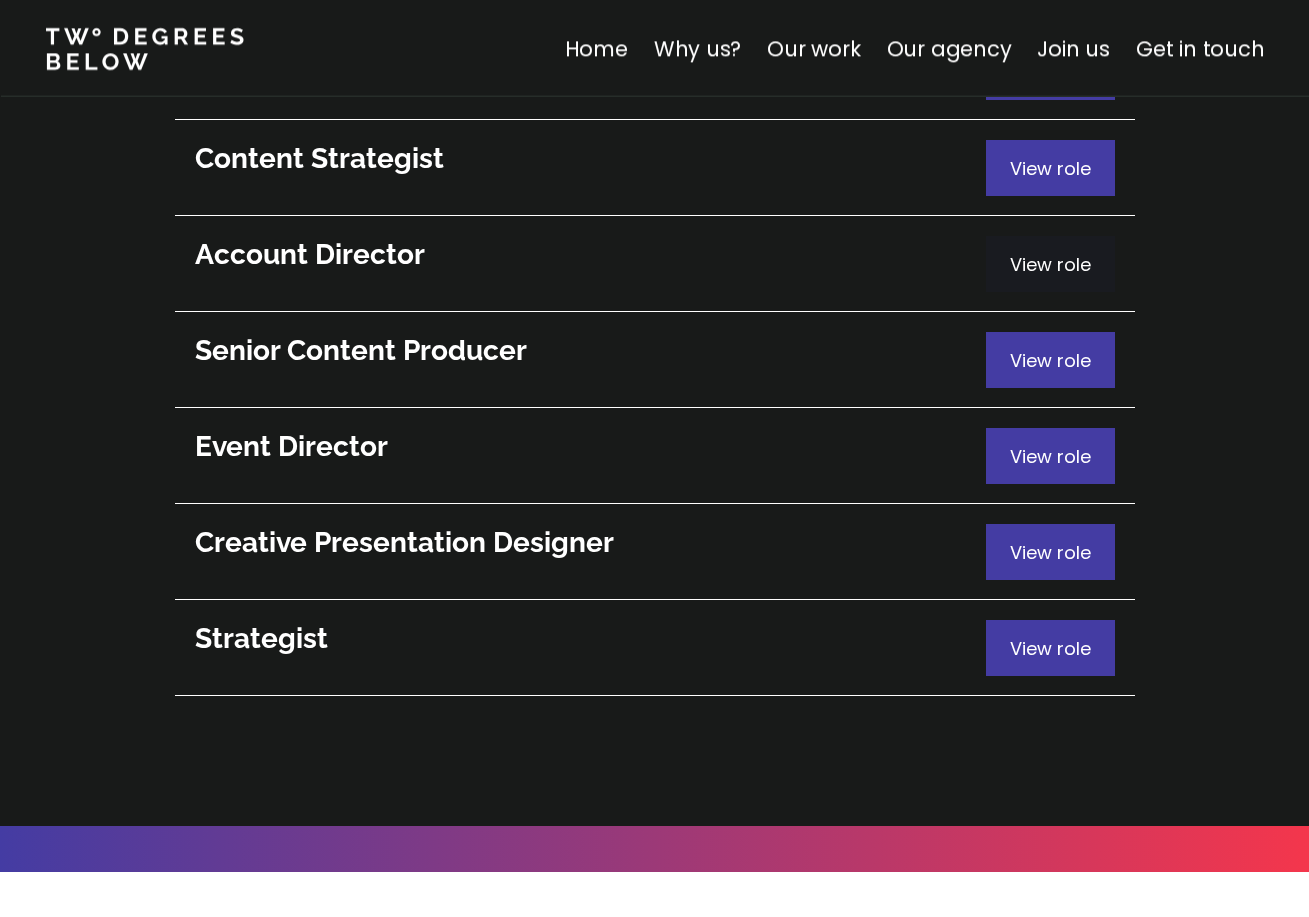 click on "View role" at bounding box center (1050, 264) 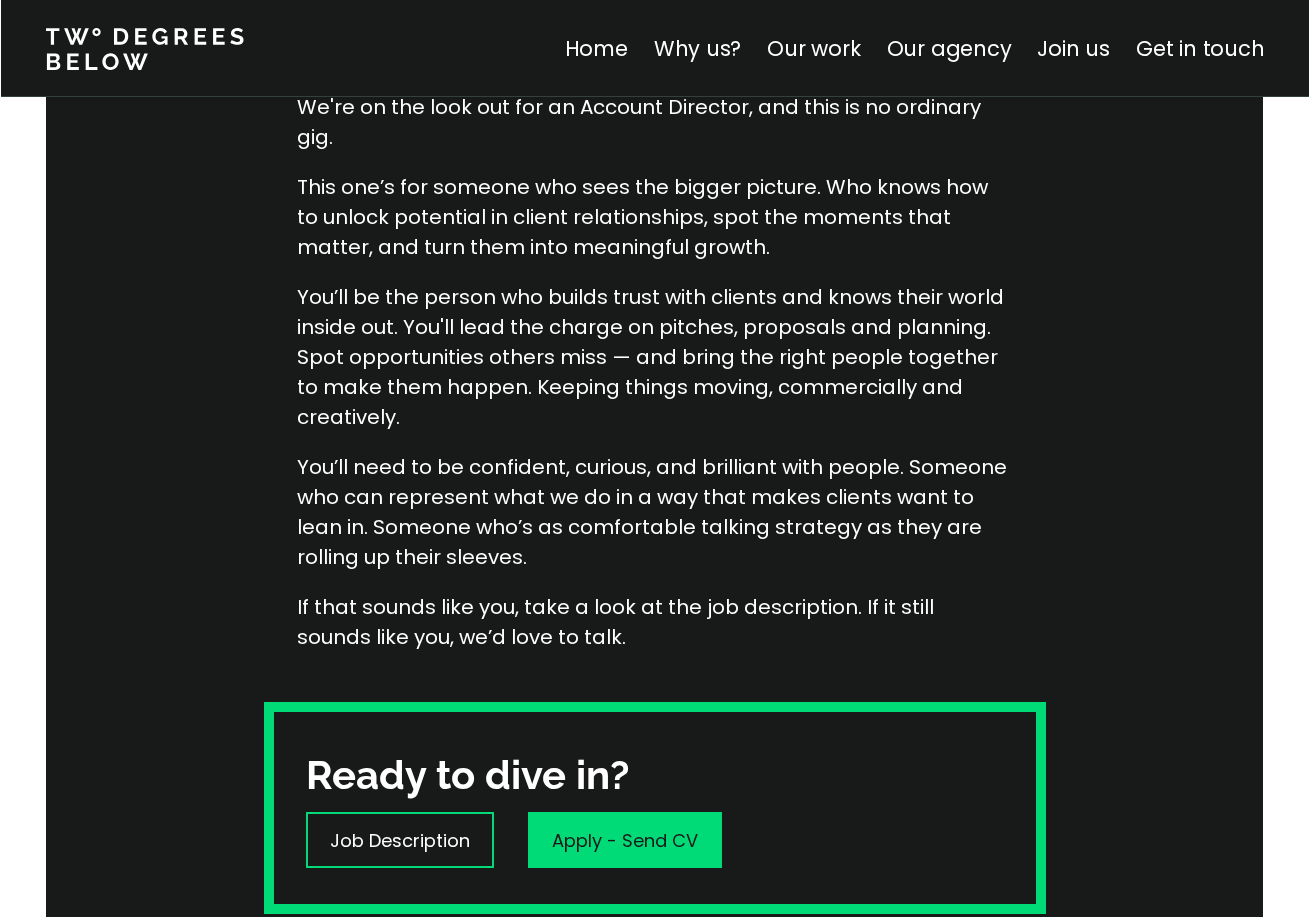 scroll, scrollTop: 395, scrollLeft: 0, axis: vertical 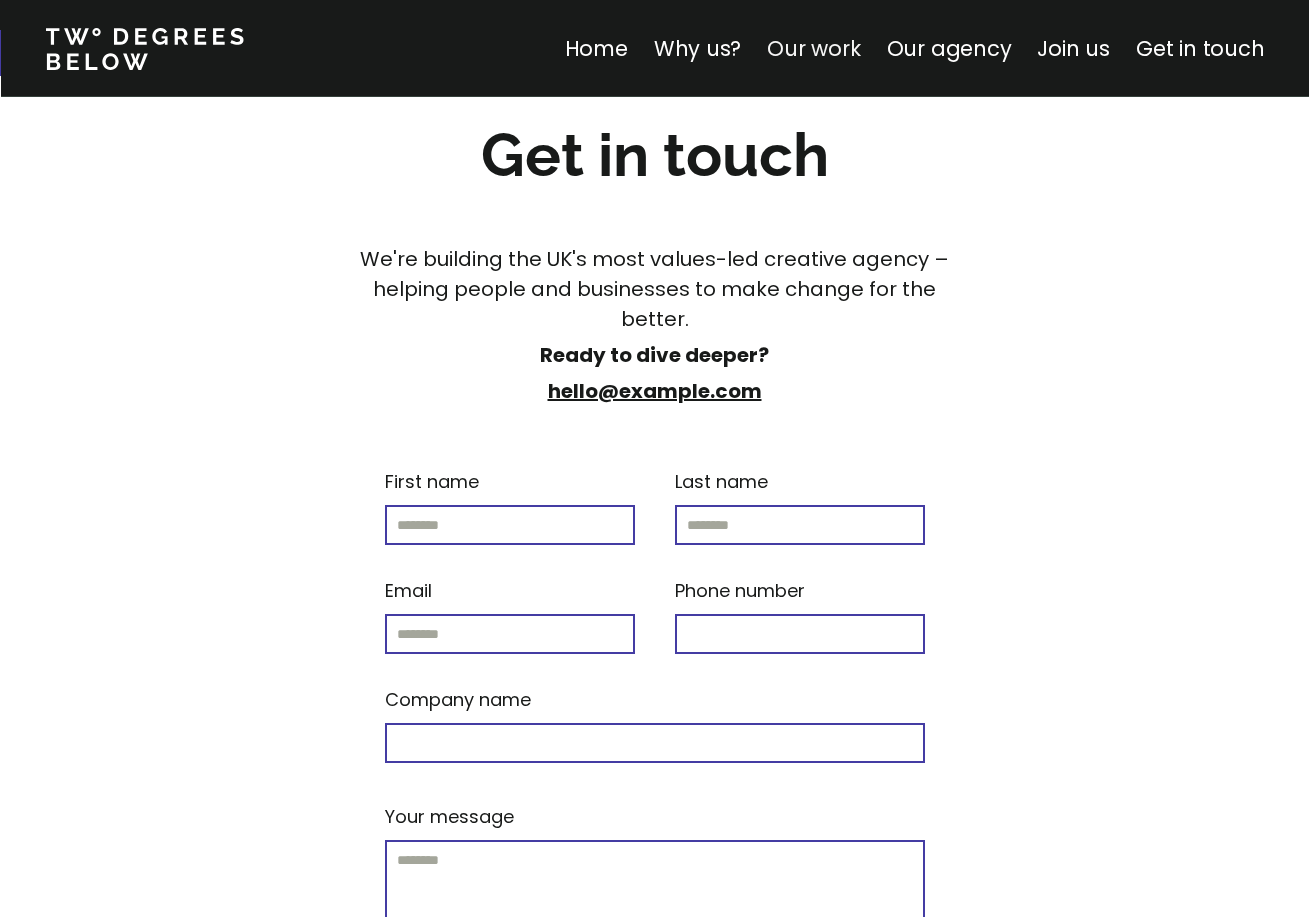 click on "Our work" at bounding box center (813, 48) 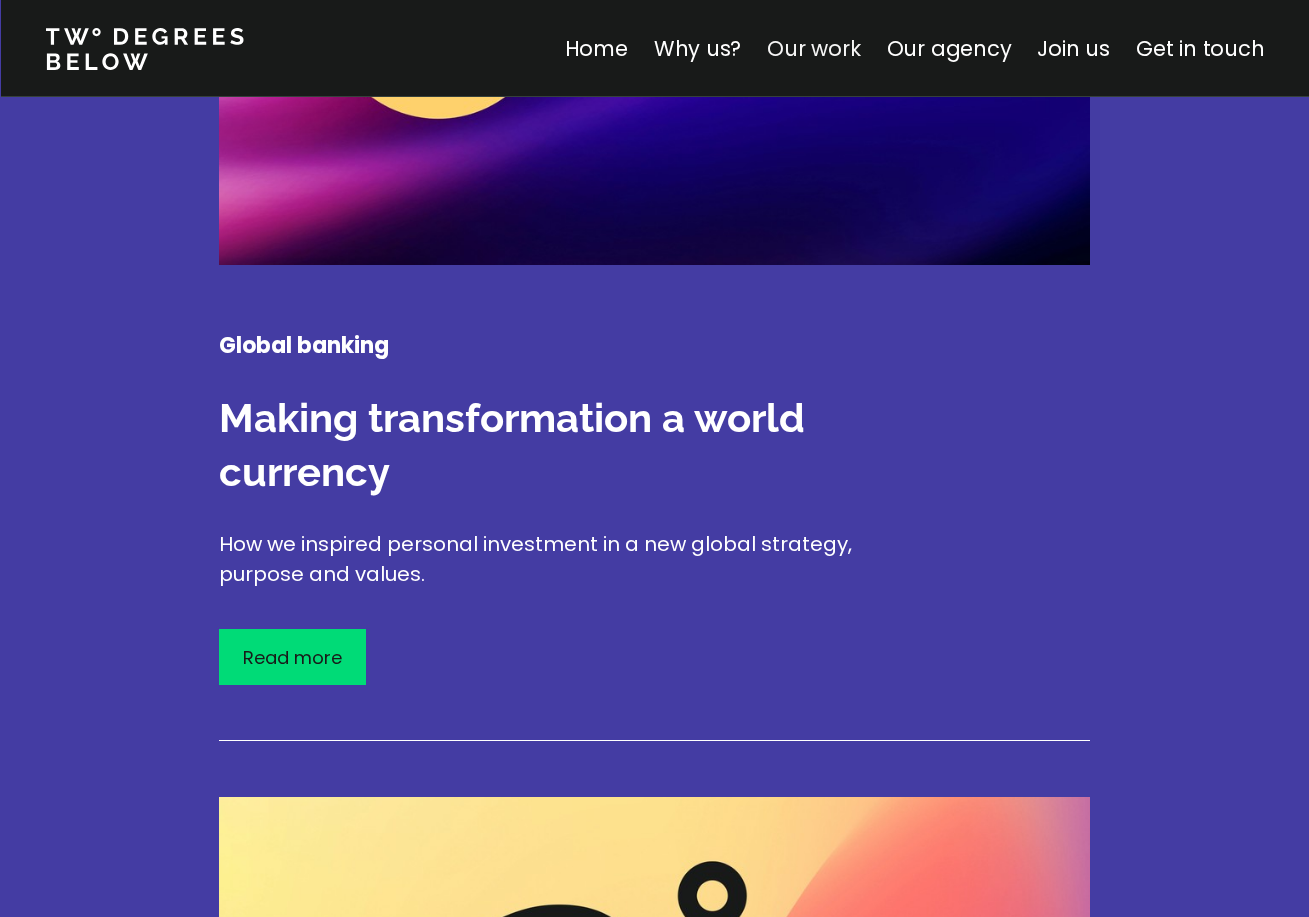 scroll, scrollTop: 2790, scrollLeft: 0, axis: vertical 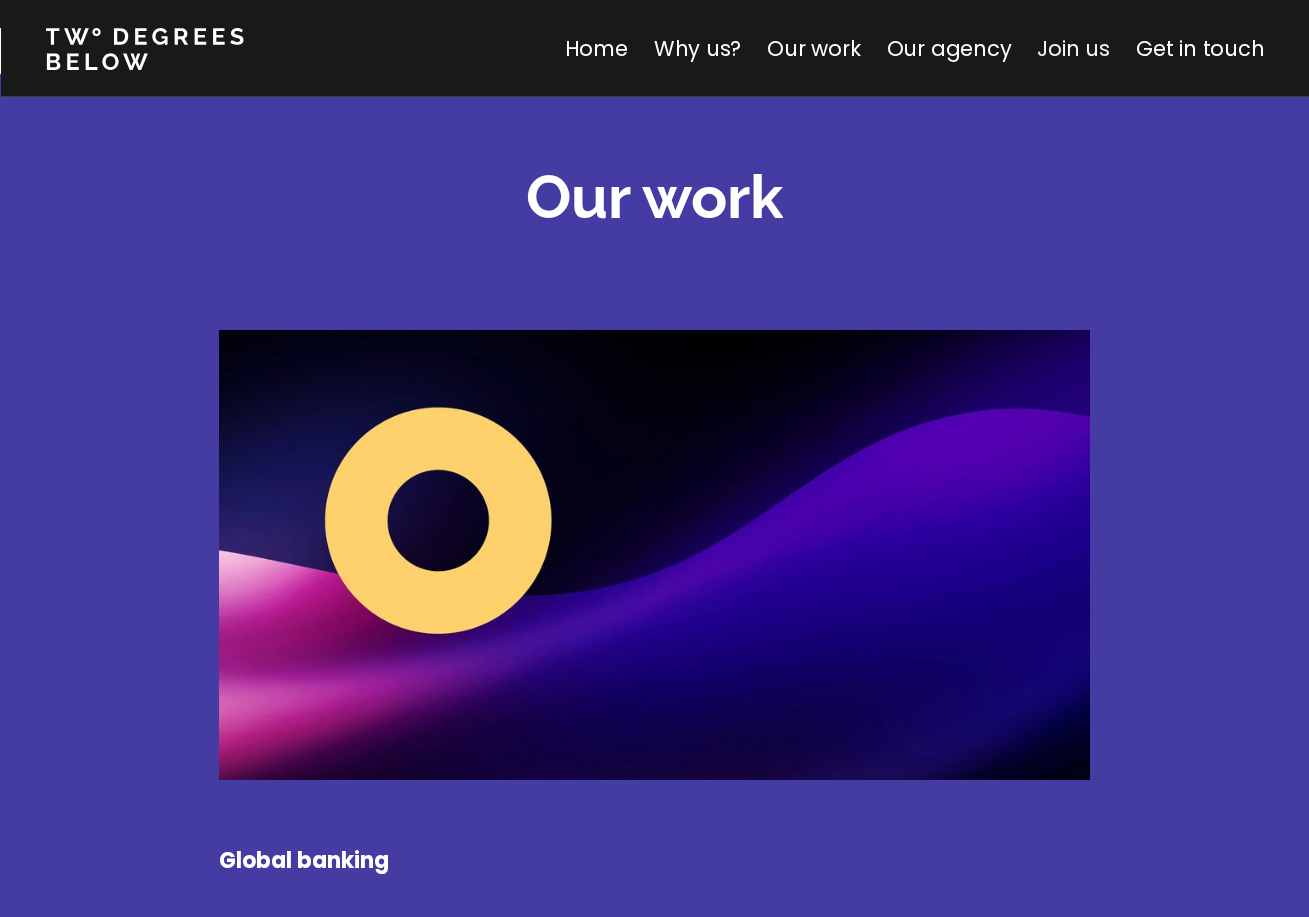 click on "Join us" at bounding box center [1073, 48] 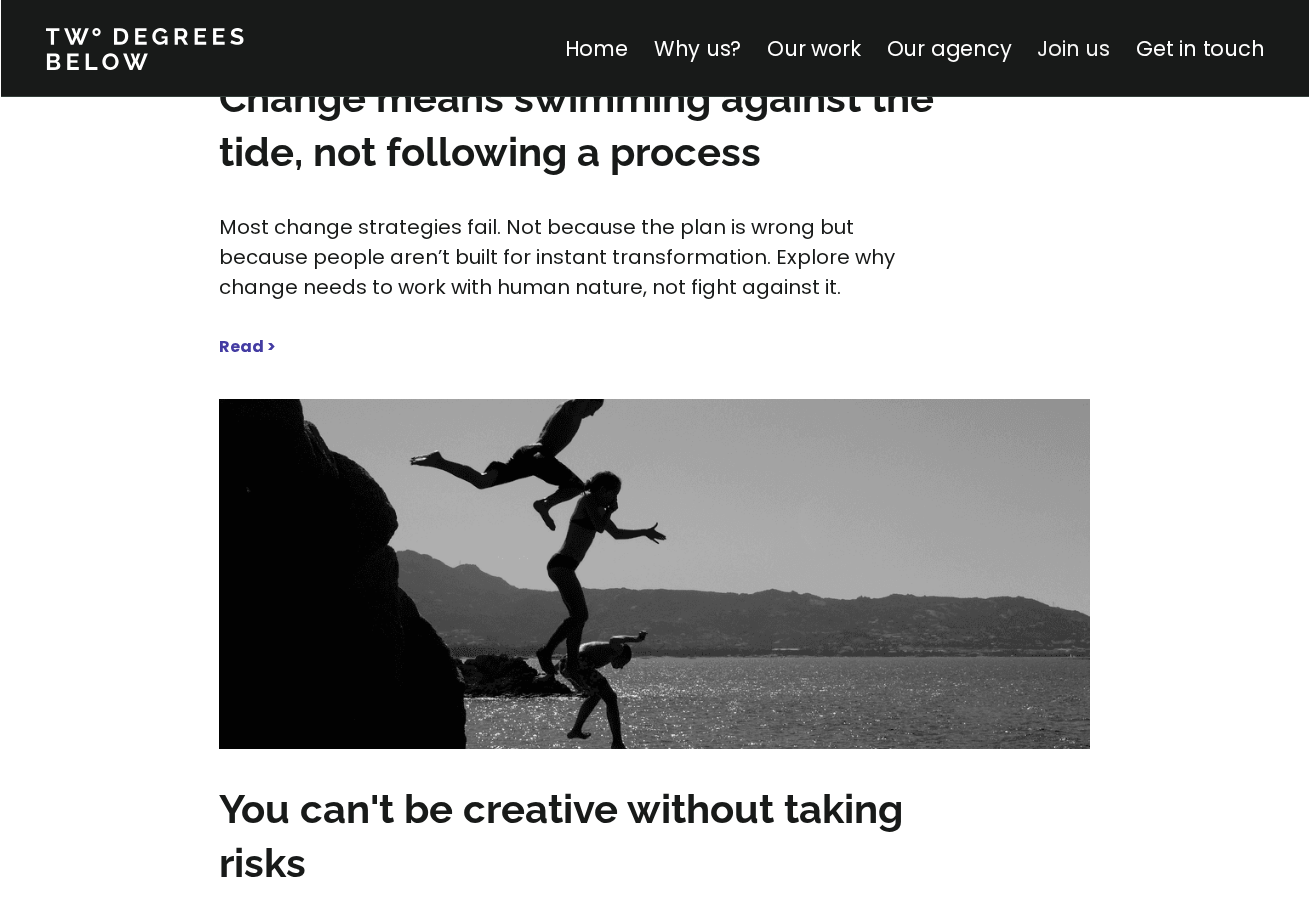 scroll, scrollTop: 10878, scrollLeft: 0, axis: vertical 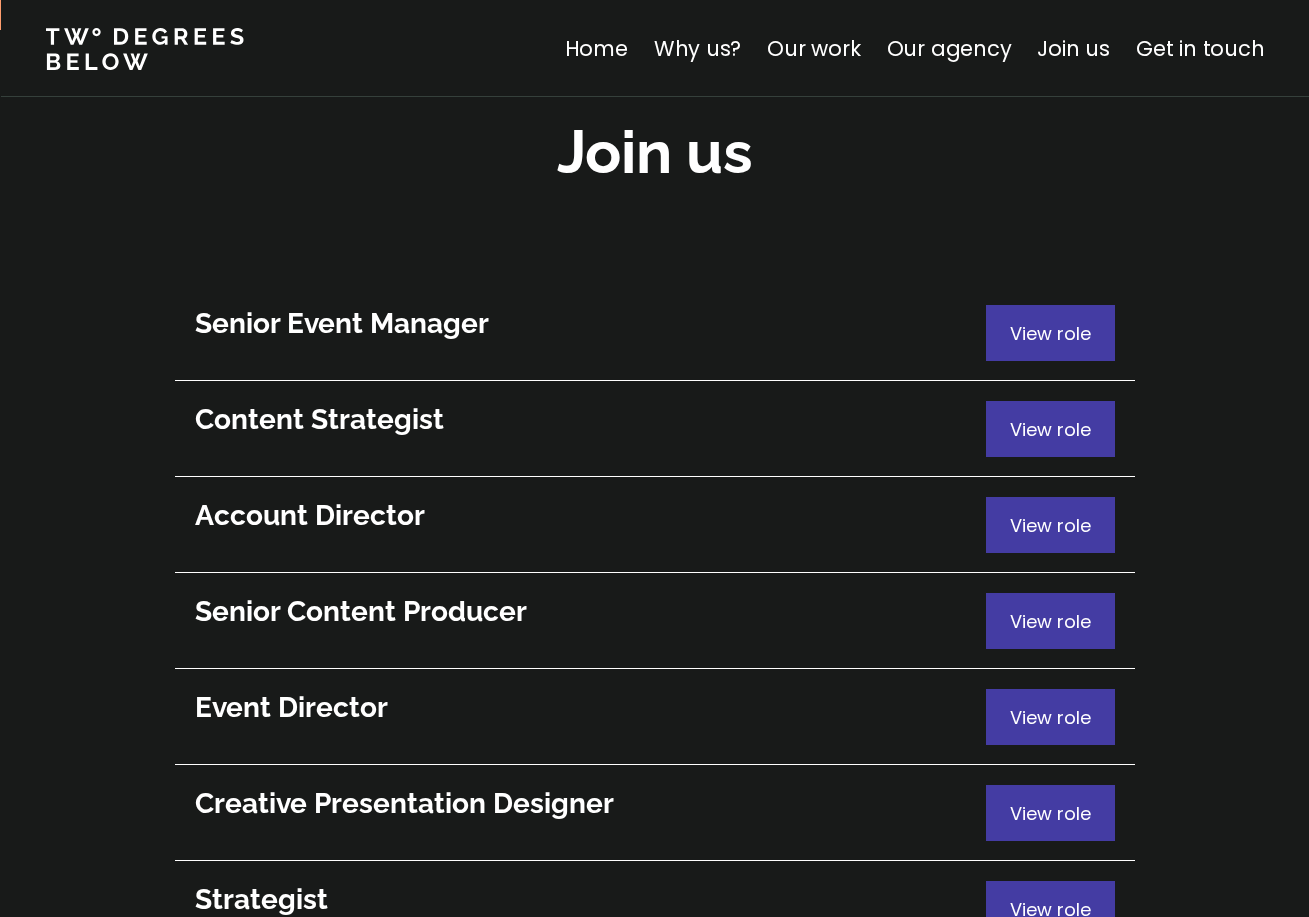click on "Senior Event Manager" at bounding box center (590, 324) 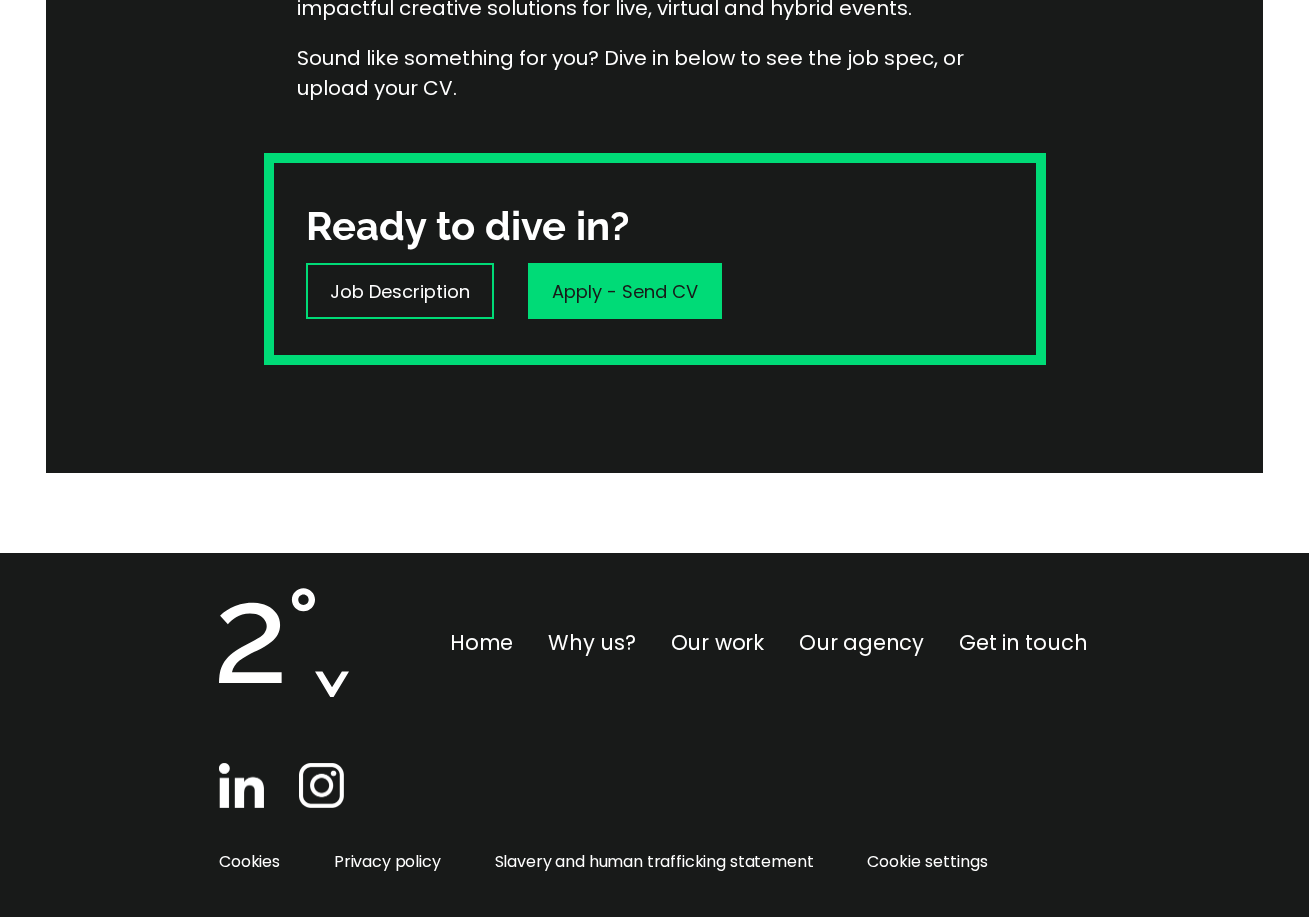 scroll, scrollTop: 0, scrollLeft: 0, axis: both 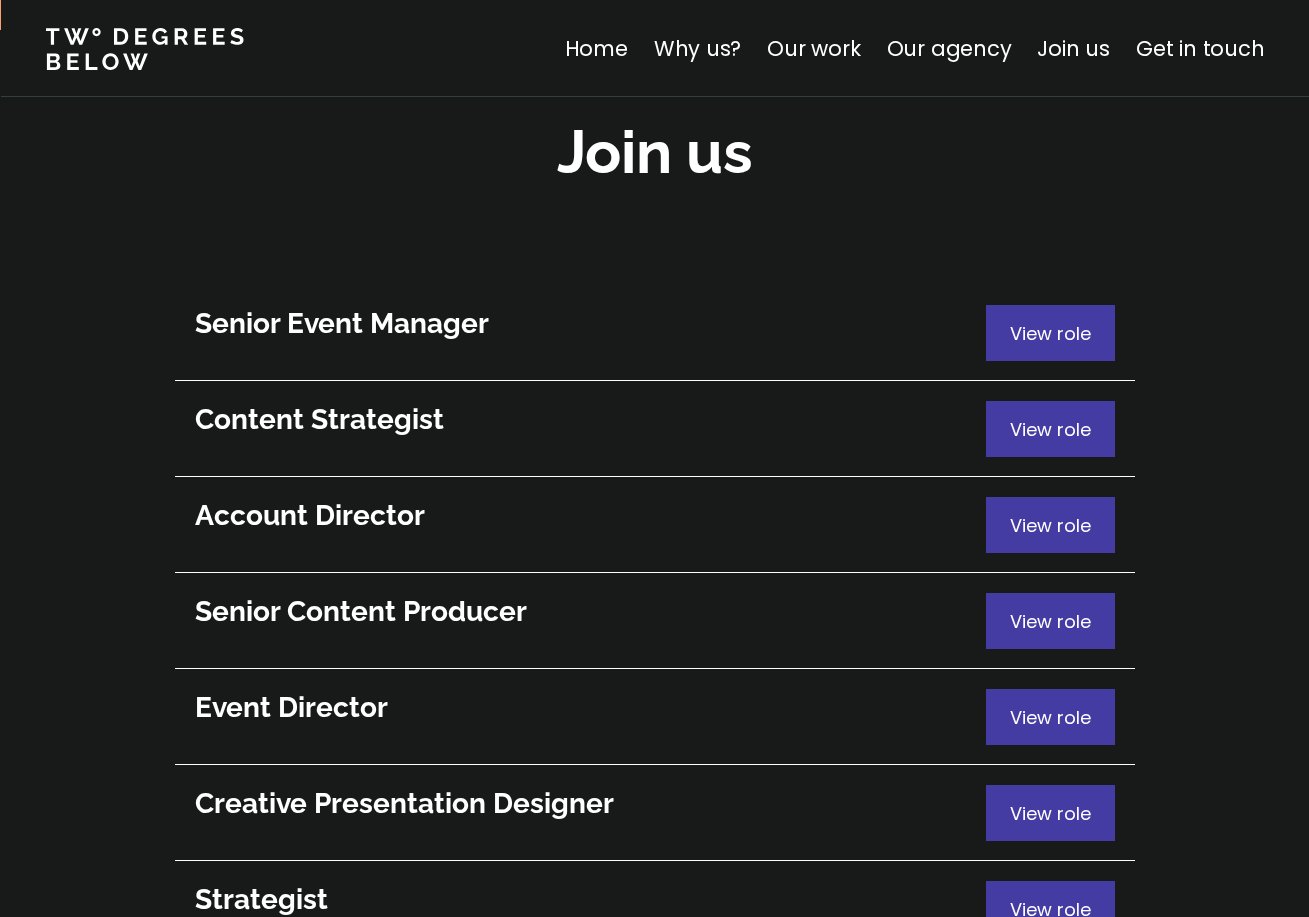click on "Senior Content Producer" at bounding box center [590, 612] 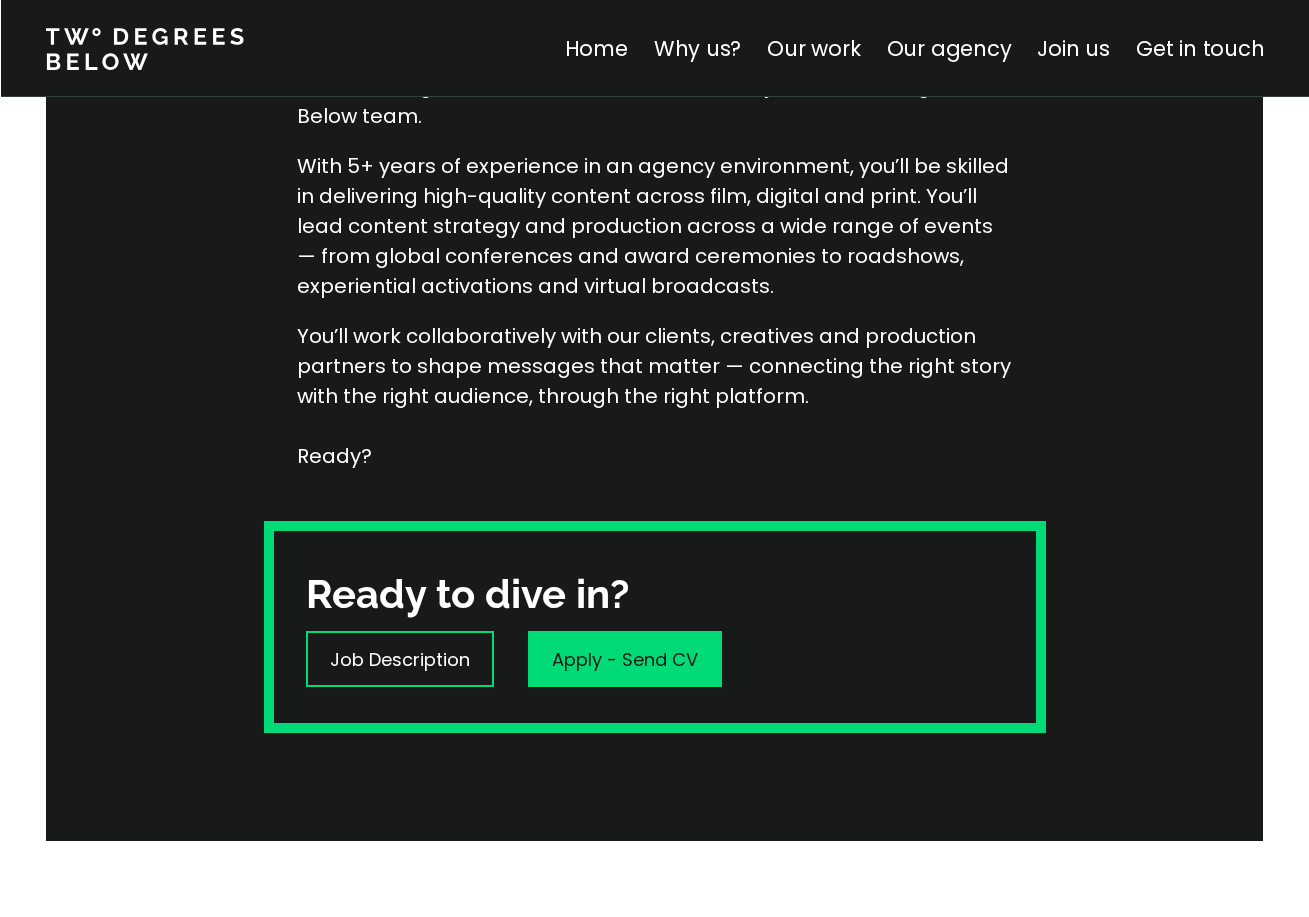 scroll, scrollTop: 416, scrollLeft: 0, axis: vertical 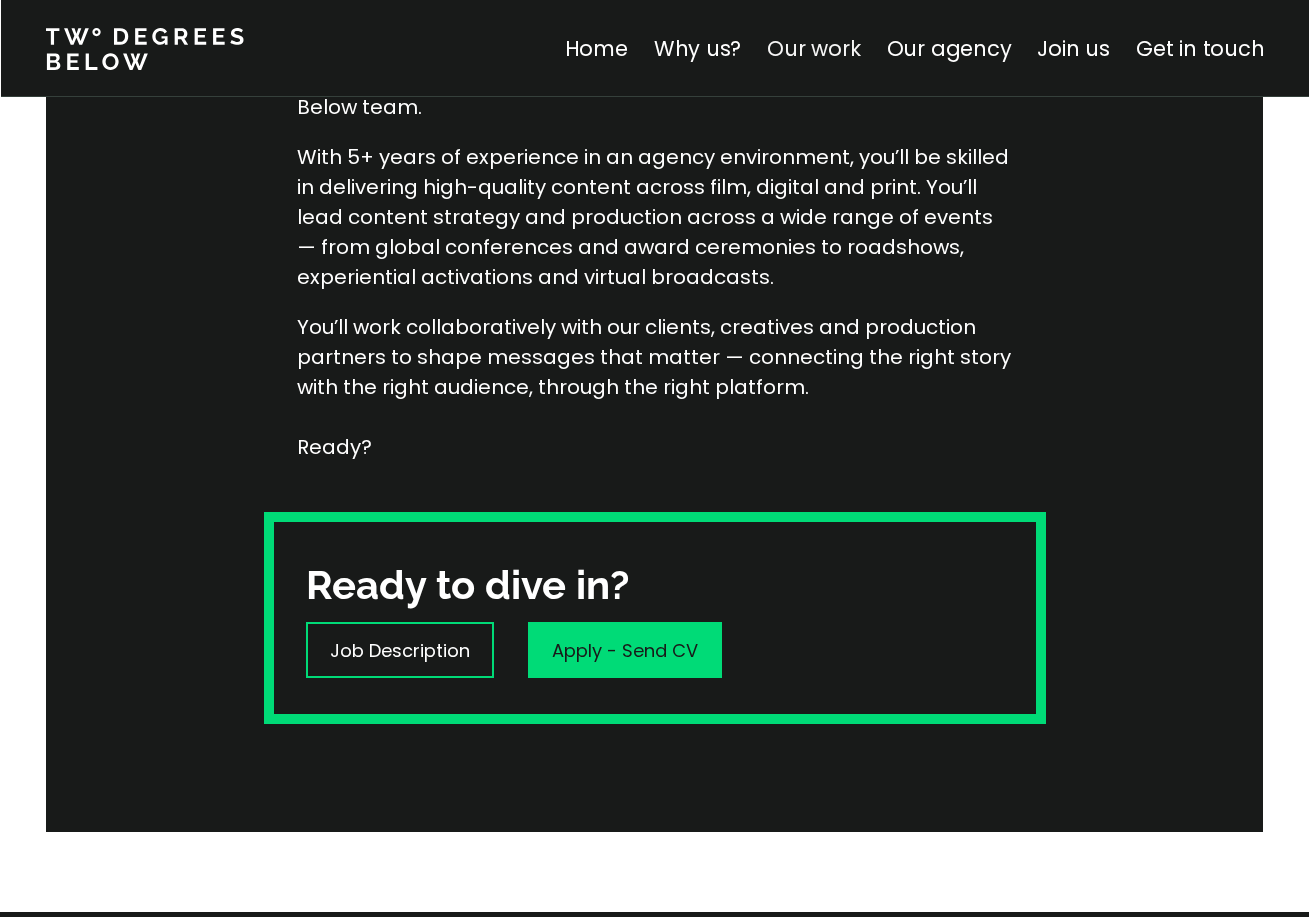 click on "Our work" at bounding box center [813, 48] 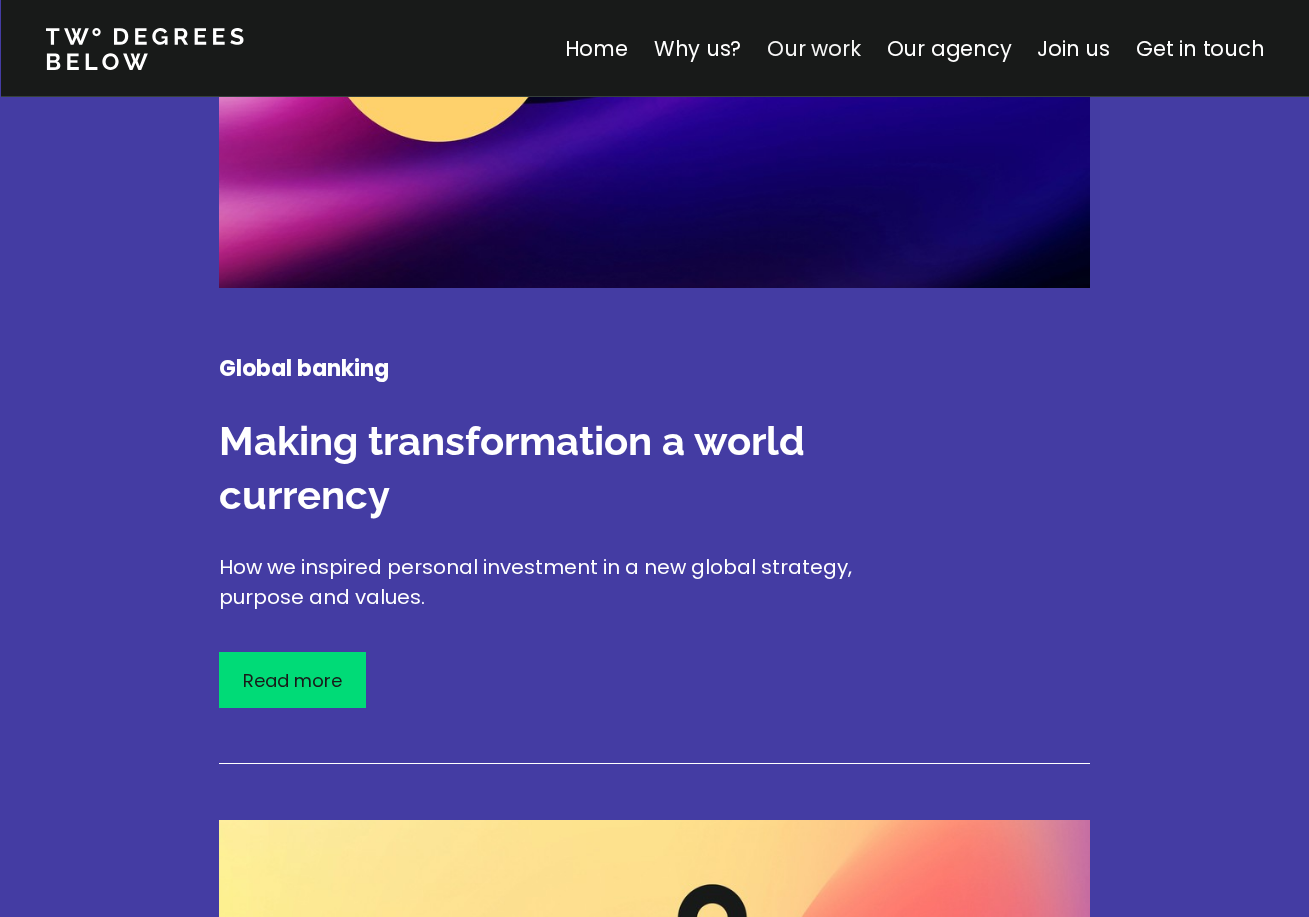scroll, scrollTop: 3396, scrollLeft: 0, axis: vertical 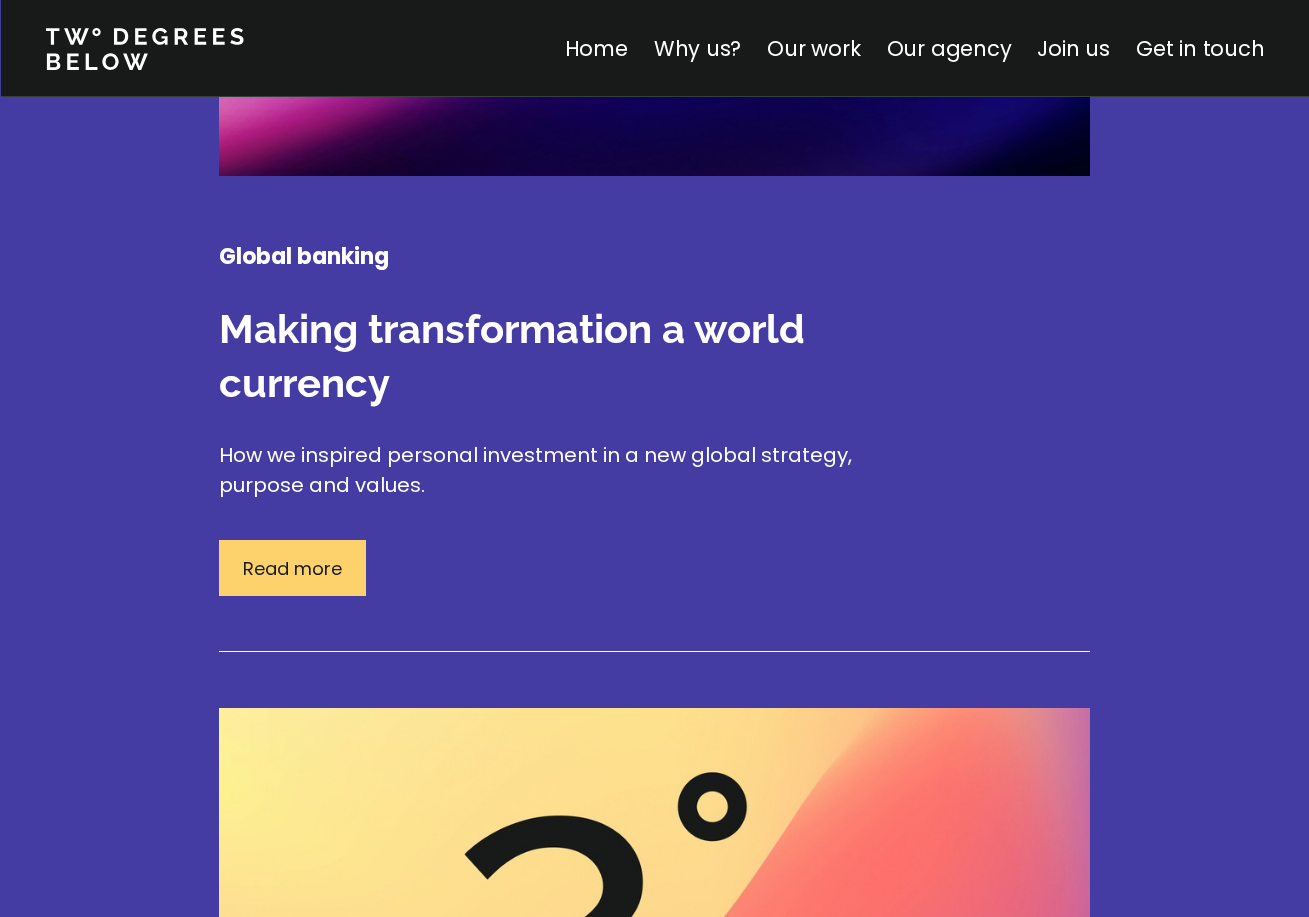 click on "Read more" at bounding box center [292, 568] 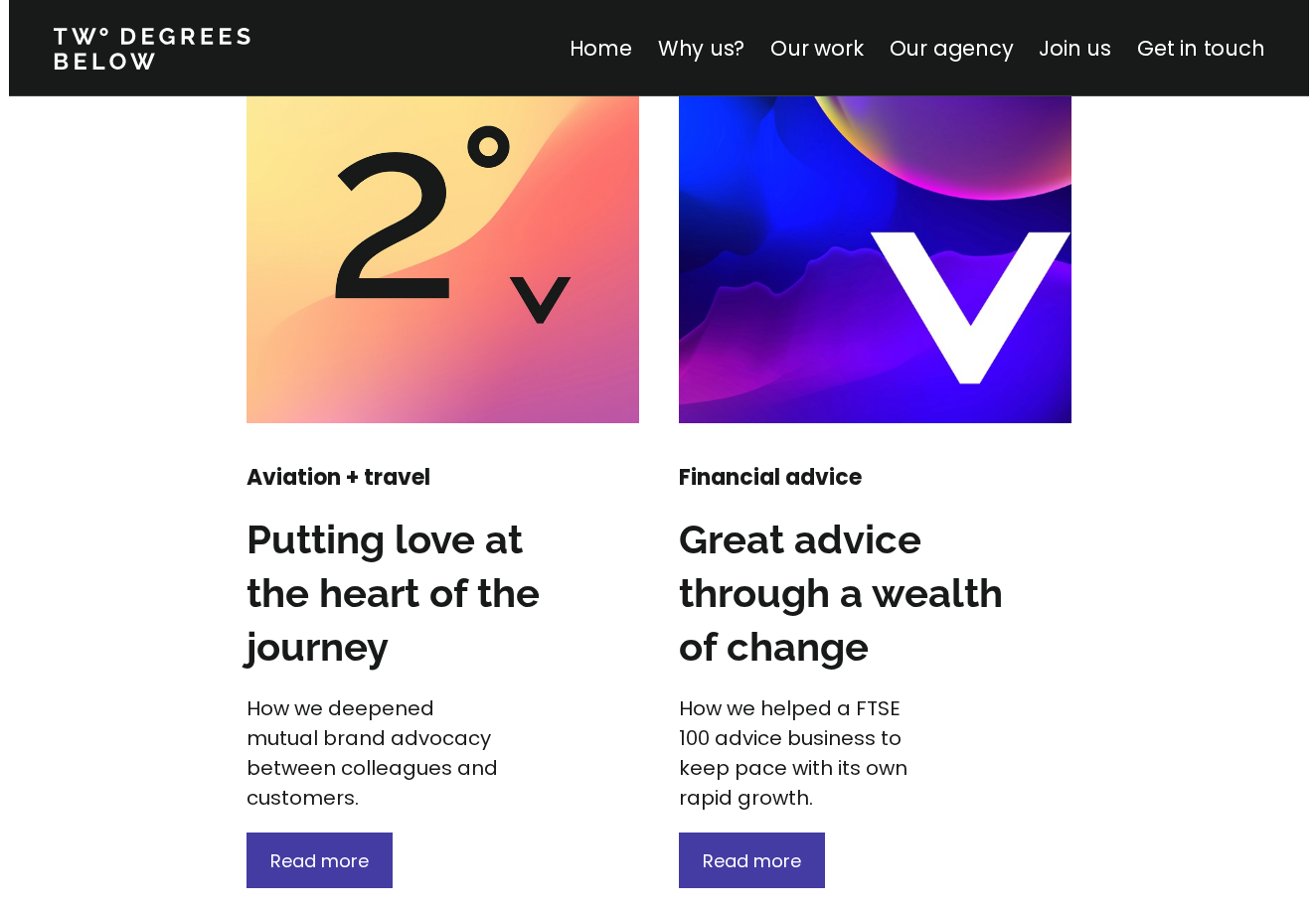 scroll, scrollTop: 2851, scrollLeft: 0, axis: vertical 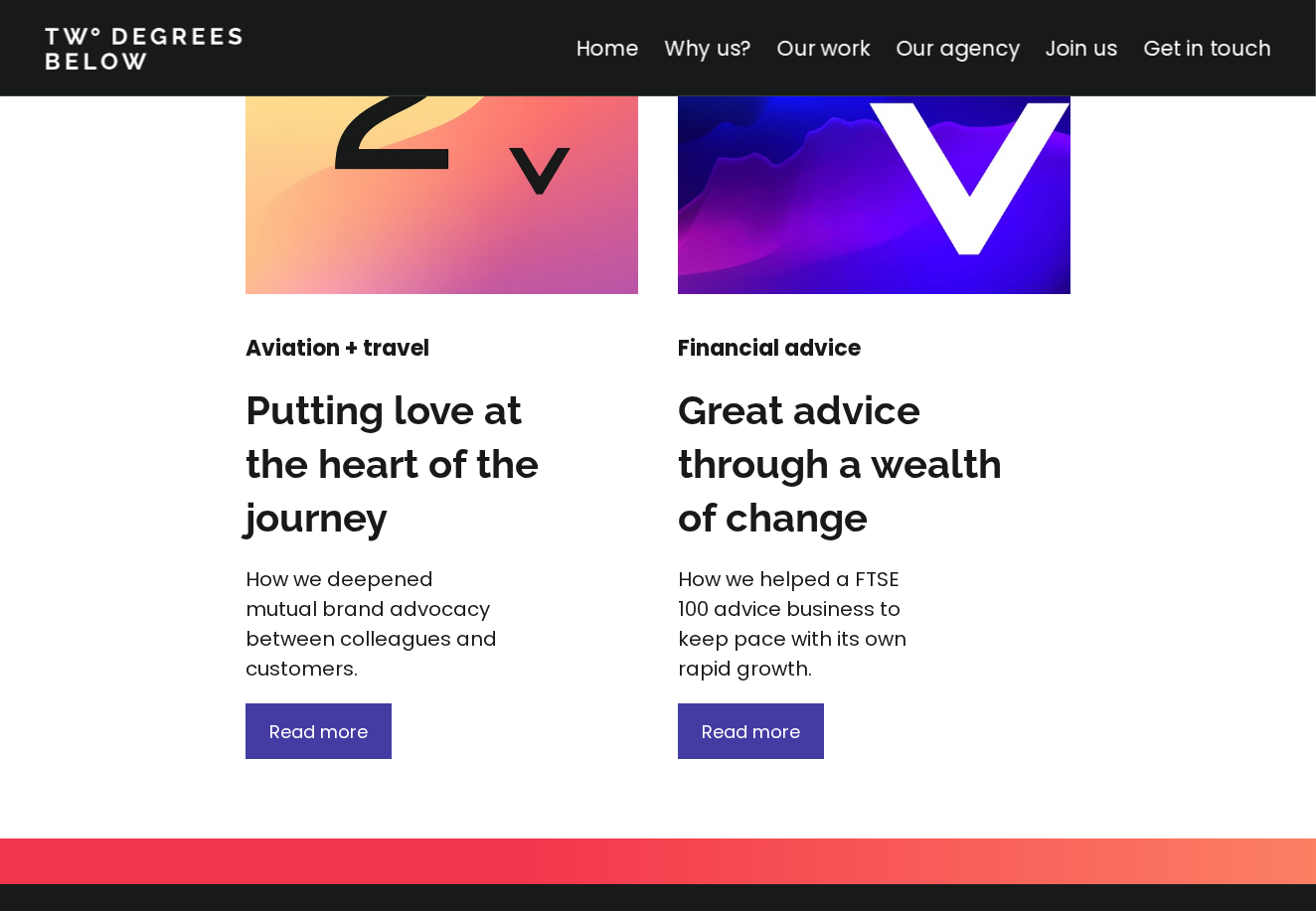 click at bounding box center (441, 95) 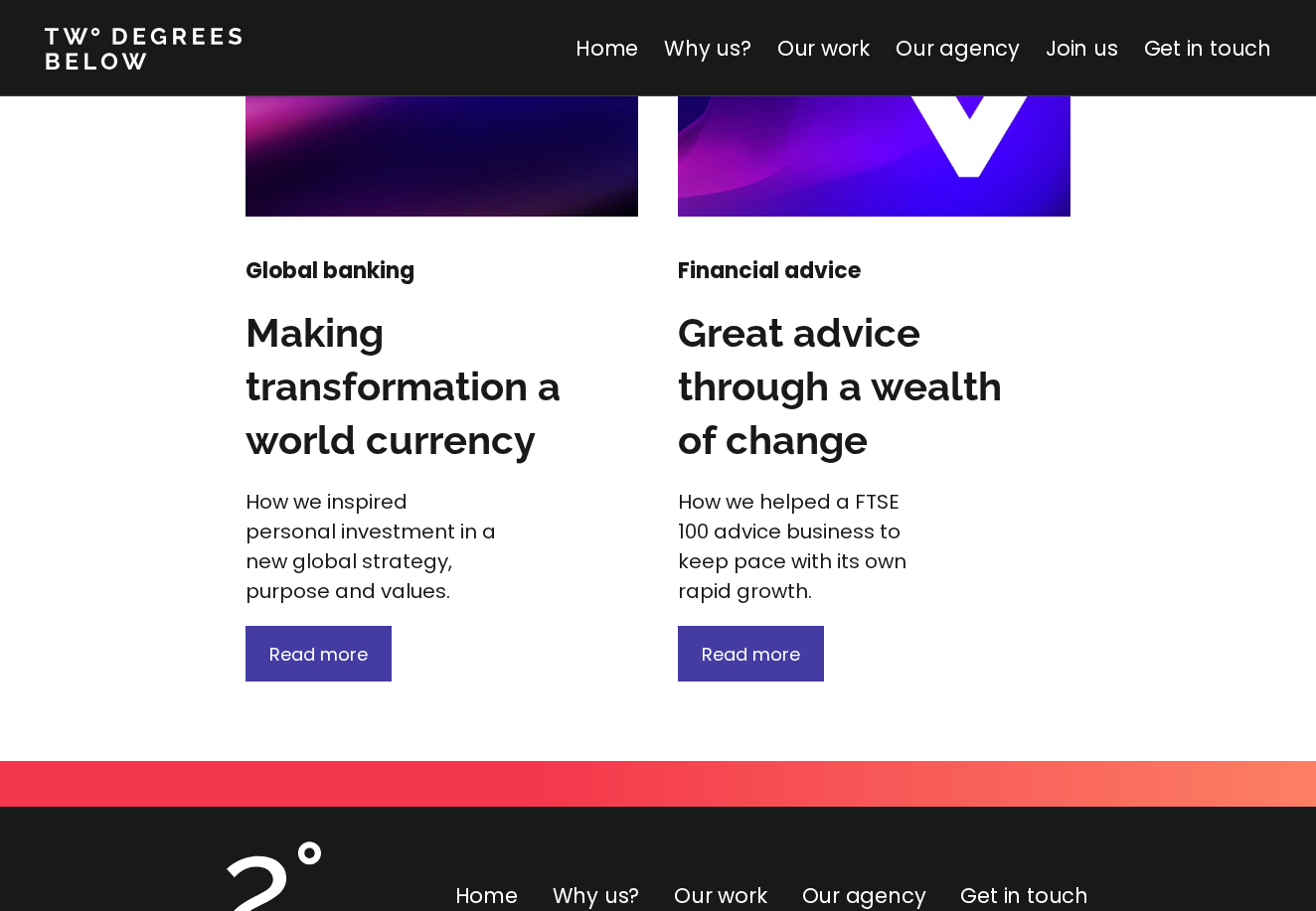 scroll, scrollTop: 2960, scrollLeft: 0, axis: vertical 